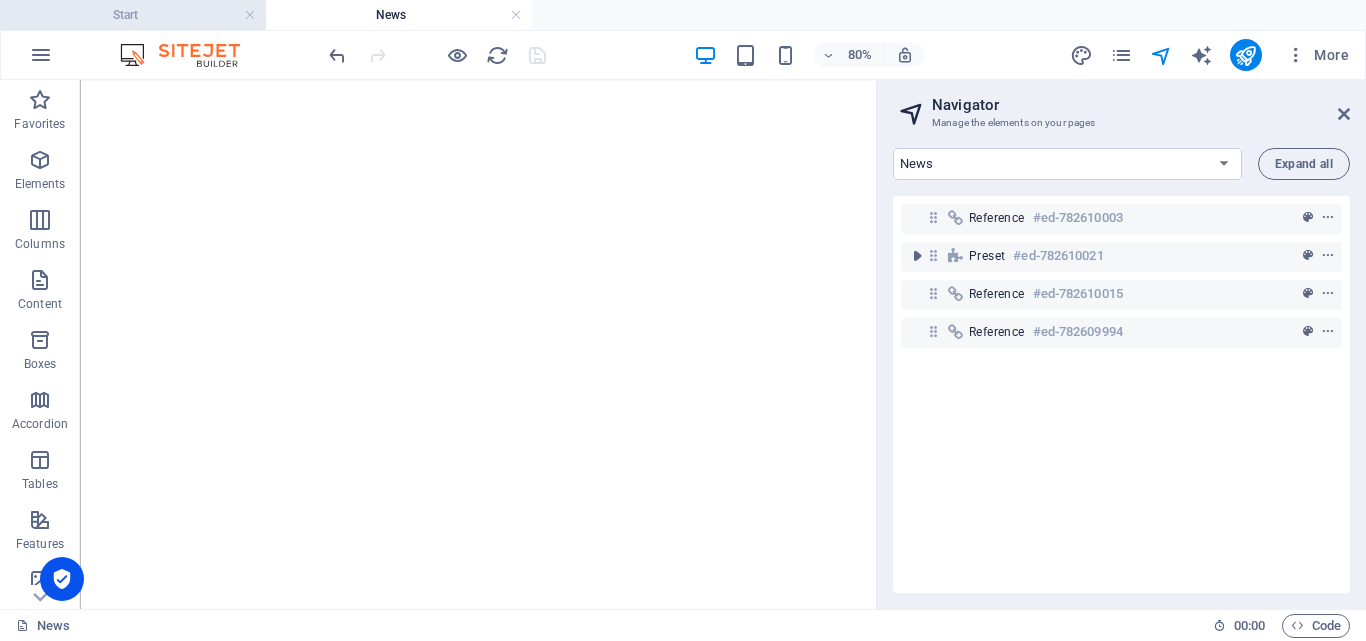 scroll, scrollTop: 0, scrollLeft: 0, axis: both 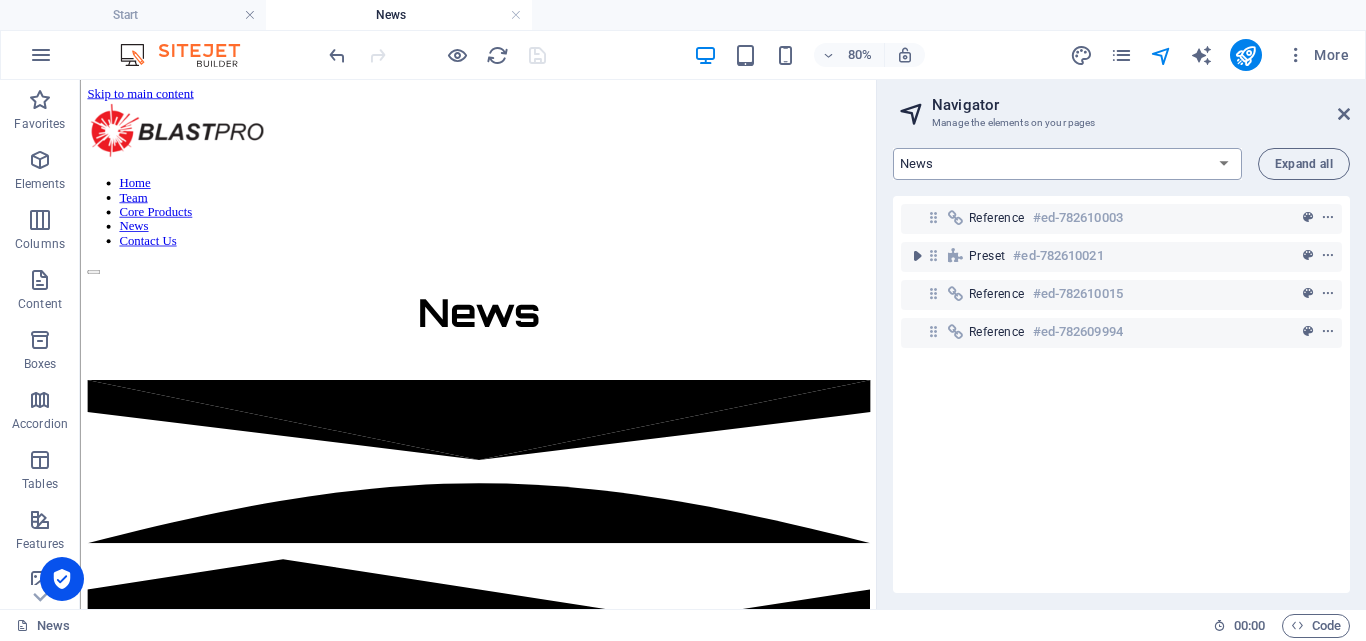 click on "Start  Machine  LOx Breaker  Services  News  Legal Notice  Privacy  Products: Single Page Layout  New Collection: Single Page Layout  News: Single Page Layout" at bounding box center [1067, 164] 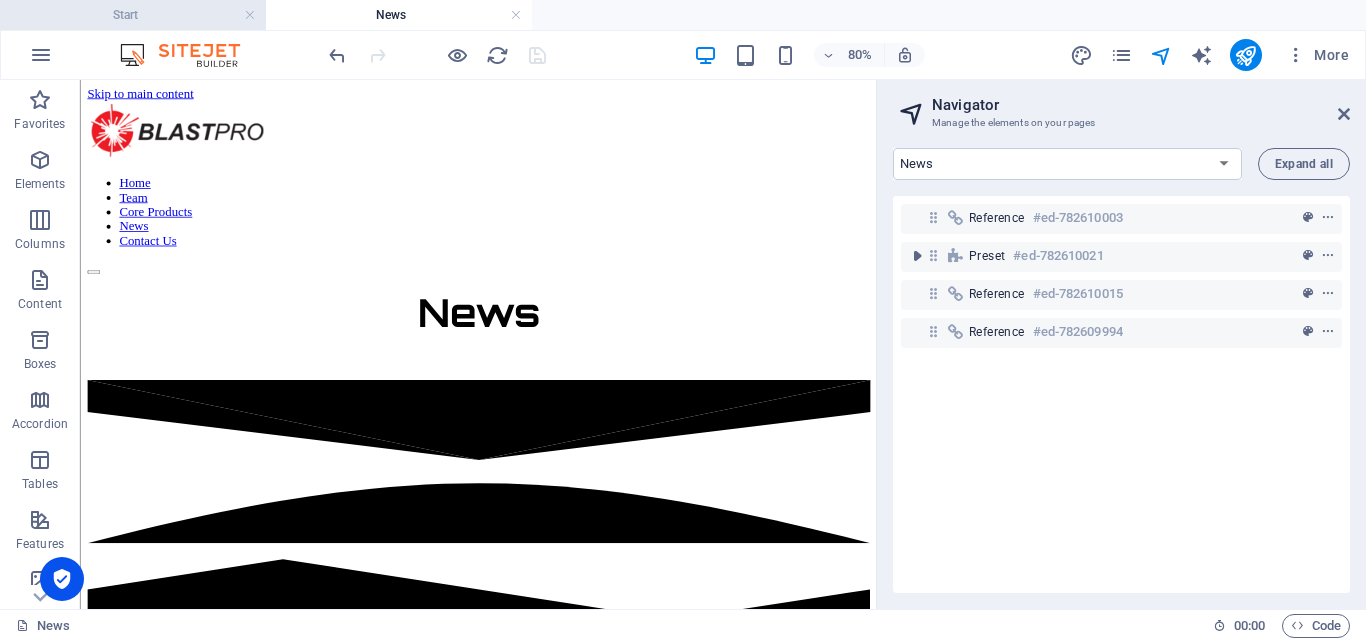 click on "Start" at bounding box center [133, 15] 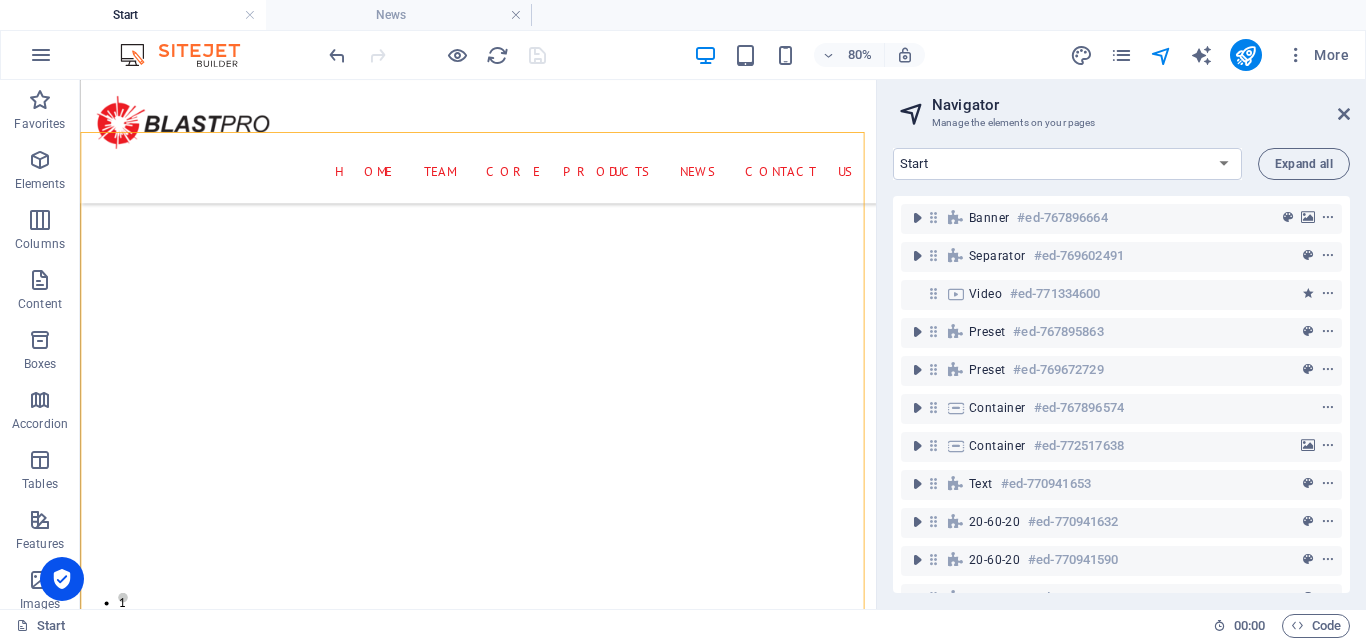 scroll, scrollTop: 1195, scrollLeft: 0, axis: vertical 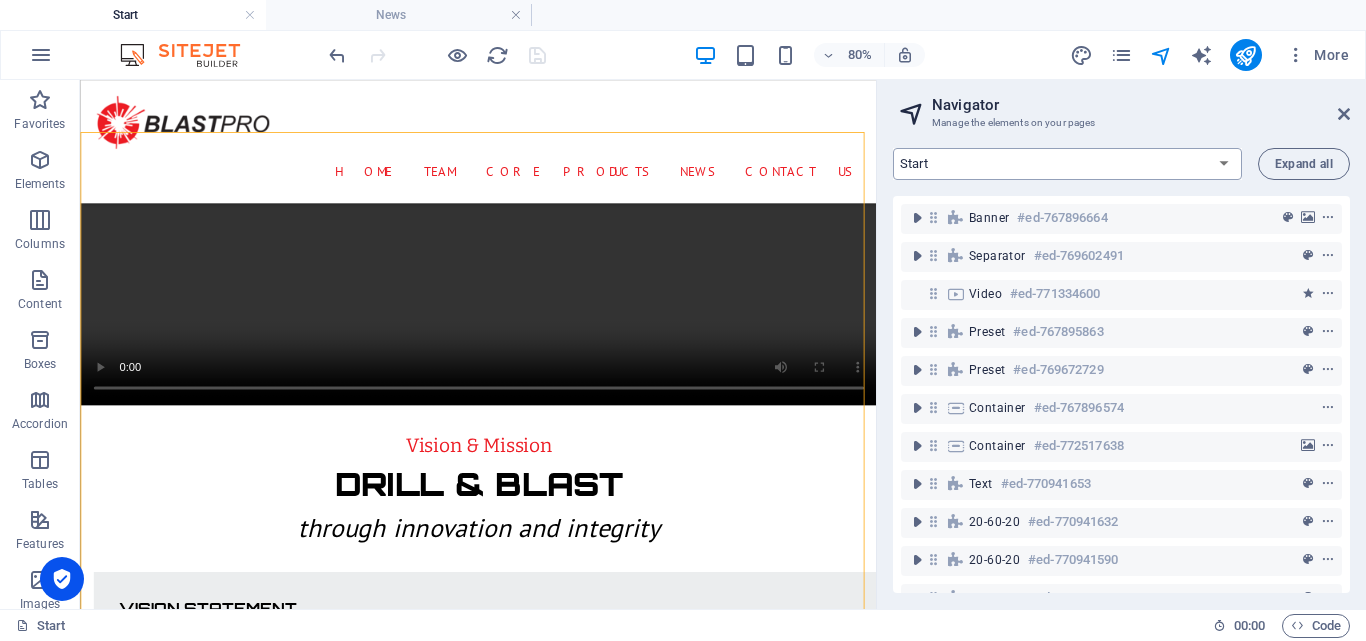 click on "Start  Machine  LOx Breaker  Services  News  Legal Notice  Privacy  Products: Single Page Layout  New Collection: Single Page Layout  News: Single Page Layout" at bounding box center [1067, 164] 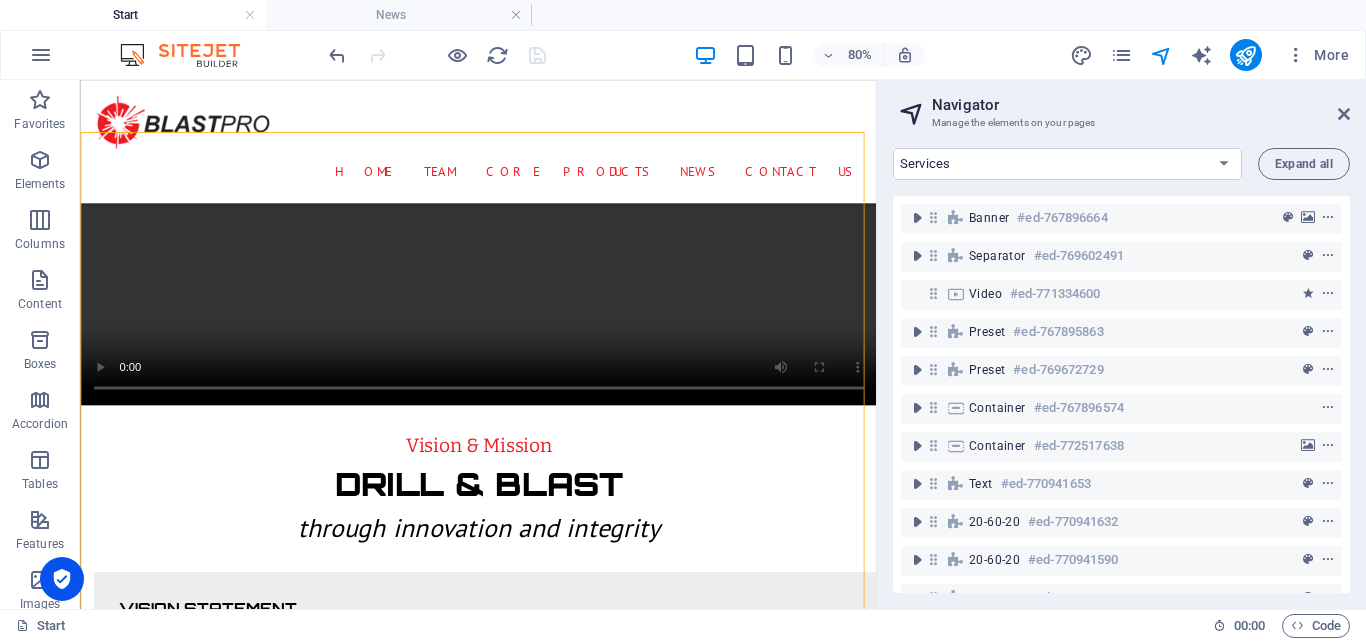 click on "Start  Machine  LOx Breaker  Services  News  Legal Notice  Privacy  Products: Single Page Layout  New Collection: Single Page Layout  News: Single Page Layout" at bounding box center (1067, 164) 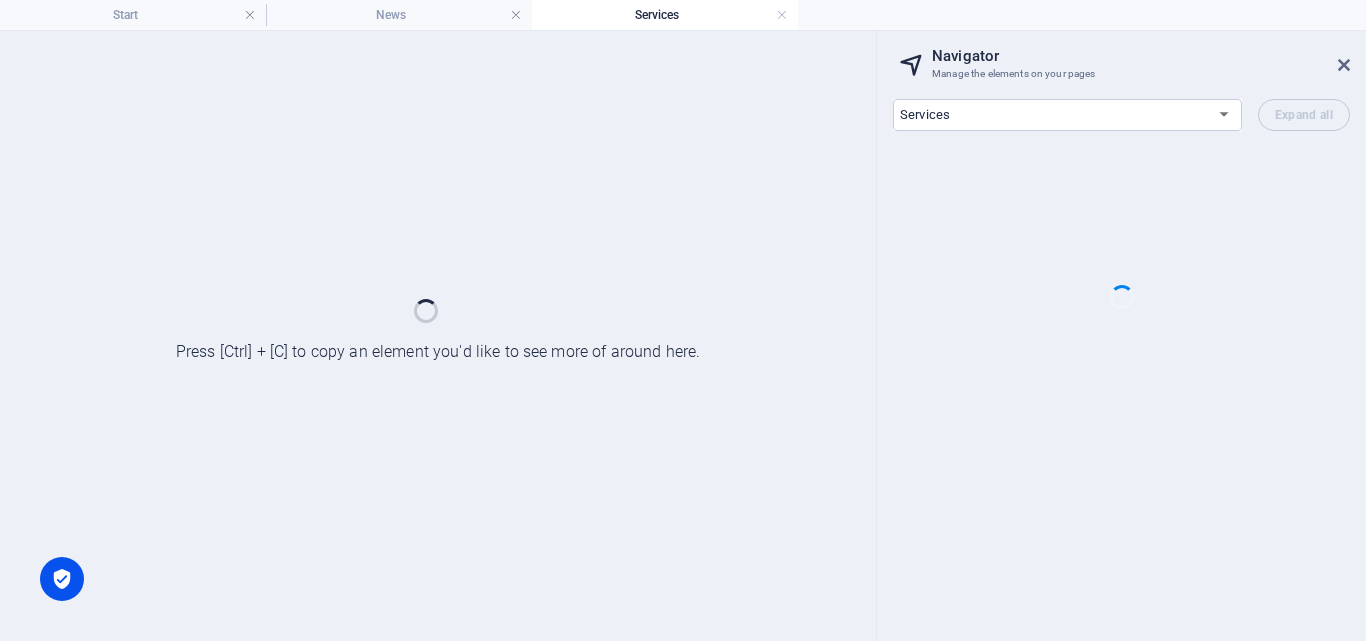 scroll, scrollTop: 0, scrollLeft: 0, axis: both 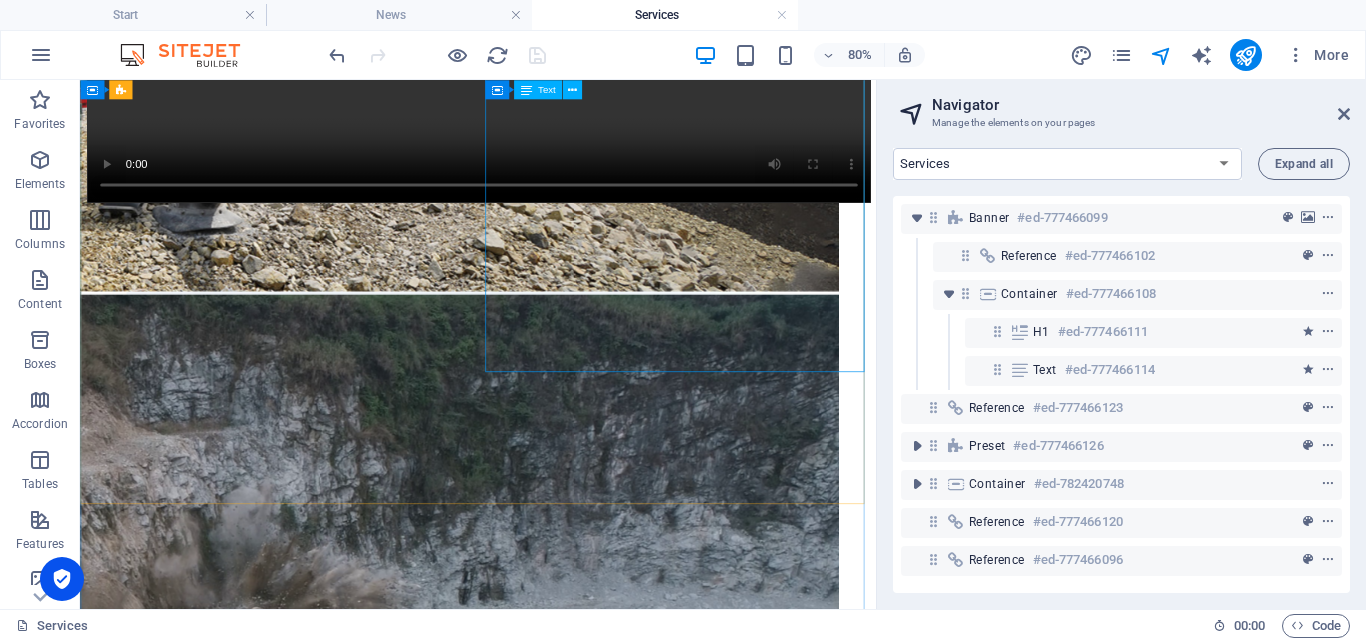 click on "1. Drilling Equipment Rental We offer both dry and wet hire options for our drilling machines at competitive rates. Our equipment is highly productive and efficient, ensuring optimal performance for your project requirements. 2. In-Hole Blasting Services Our team of highly competent professionals specializes in in-hole blasting services. We focus on maximizing productivity while maintaining the highest safety and quality standards 3. Comprehensive Drilling and Blasting Solutions" at bounding box center [577, 1907] 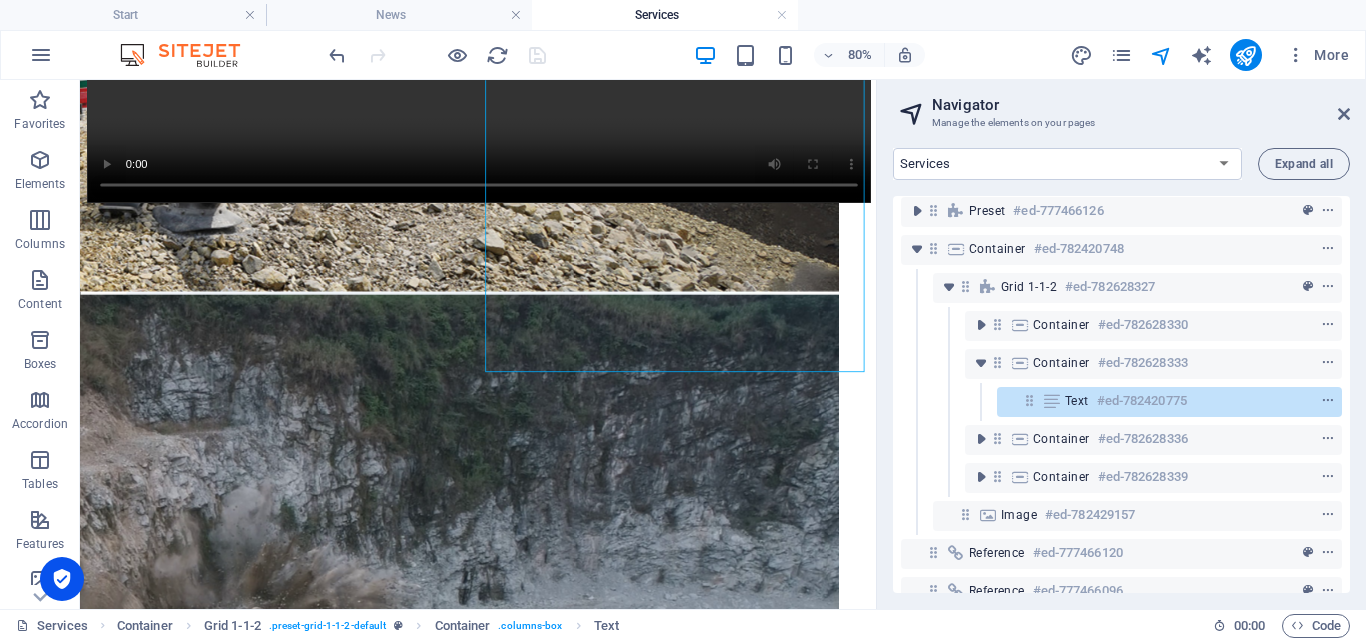 scroll, scrollTop: 250, scrollLeft: 0, axis: vertical 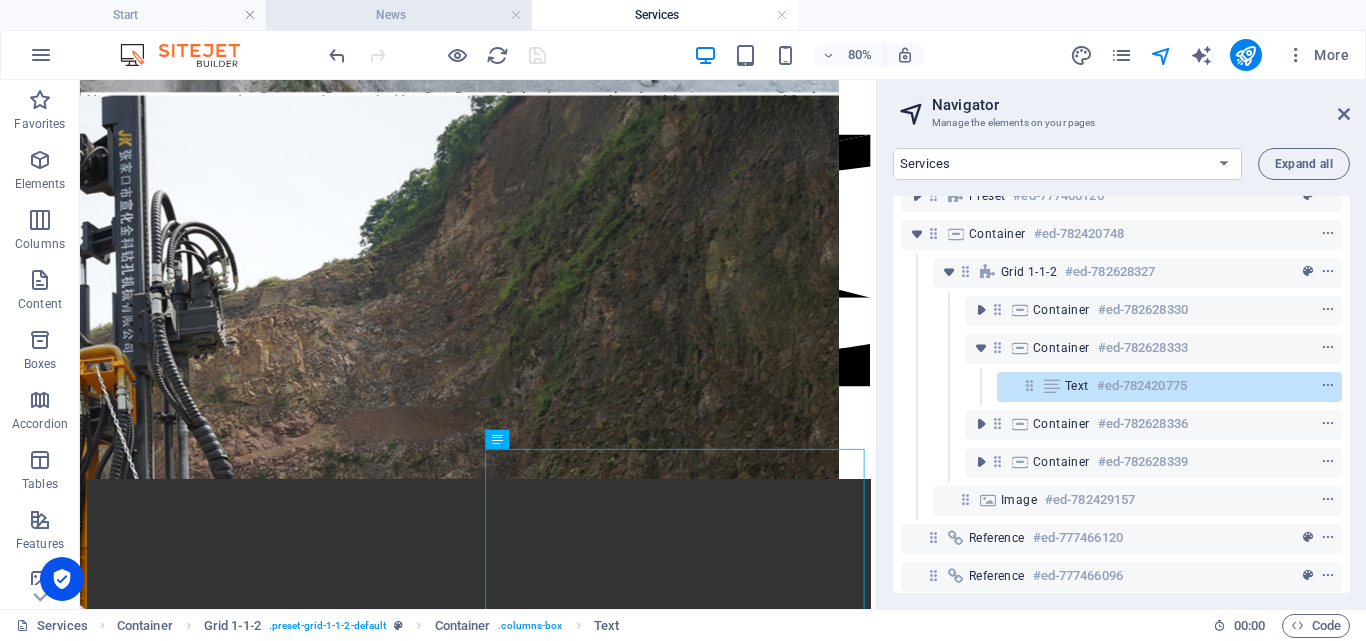 click on "News" at bounding box center (399, 15) 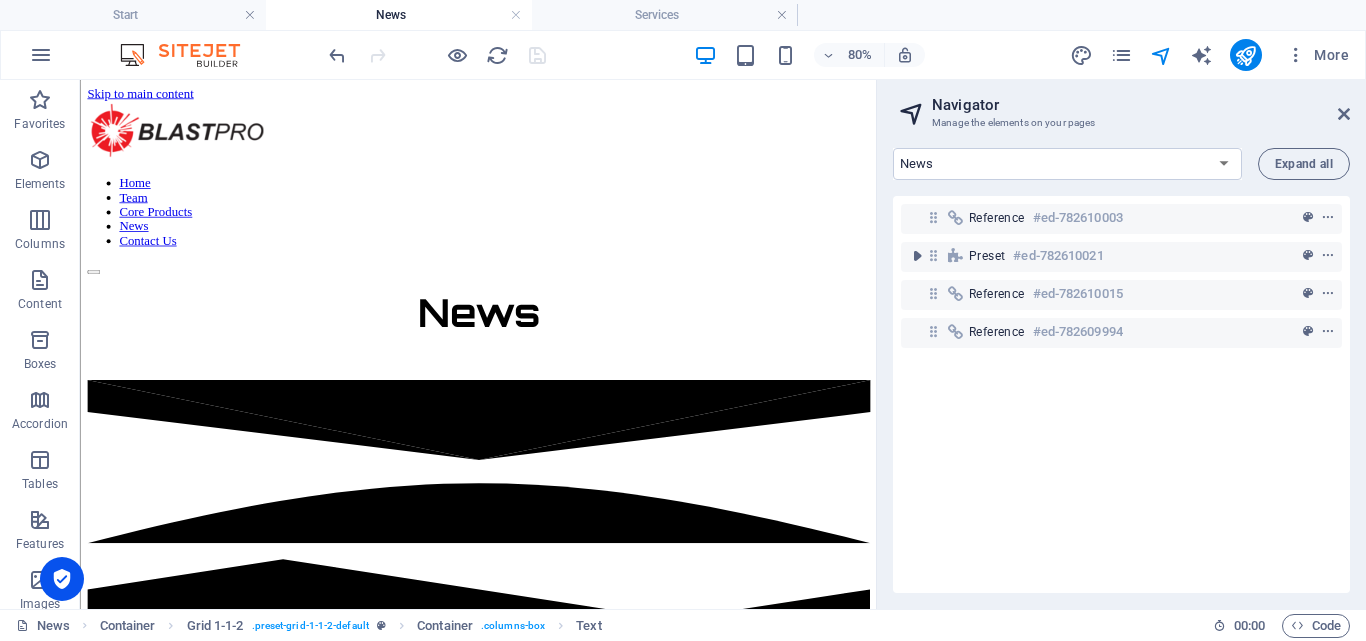 scroll, scrollTop: 0, scrollLeft: 0, axis: both 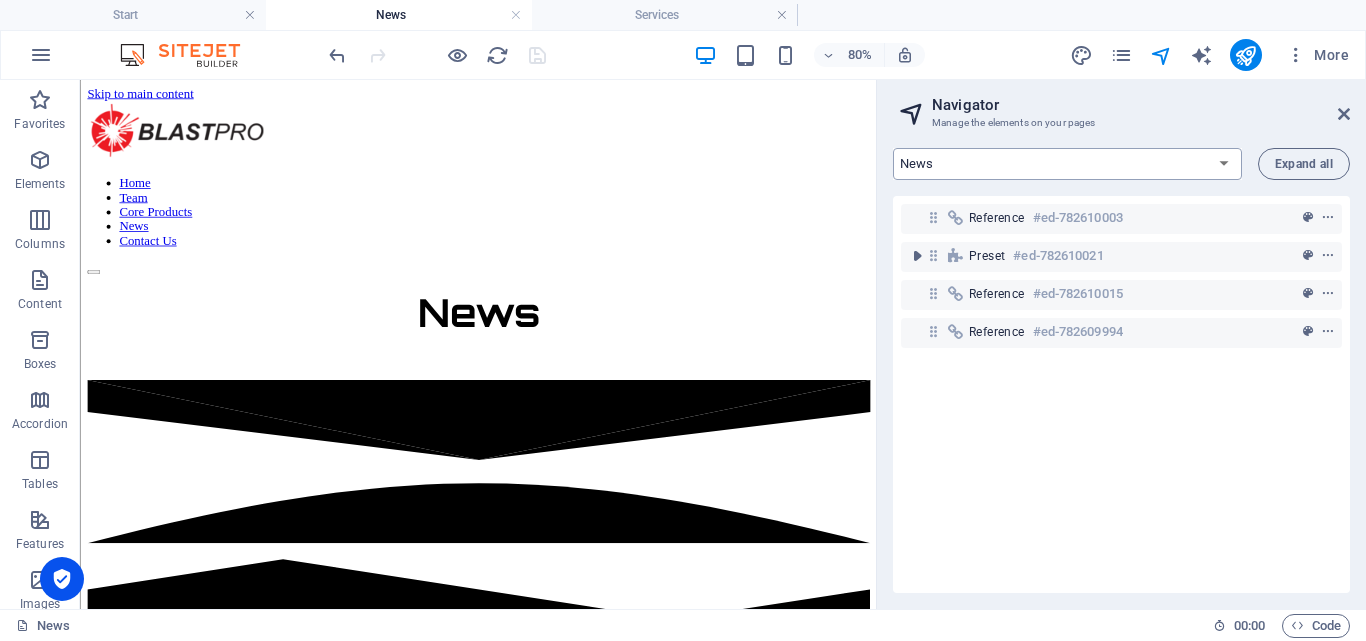 click on "Start  Machine  LOx Breaker  Services  News  Legal Notice  Privacy  Products: Single Page Layout  New Collection: Single Page Layout  News: Single Page Layout" at bounding box center [1067, 164] 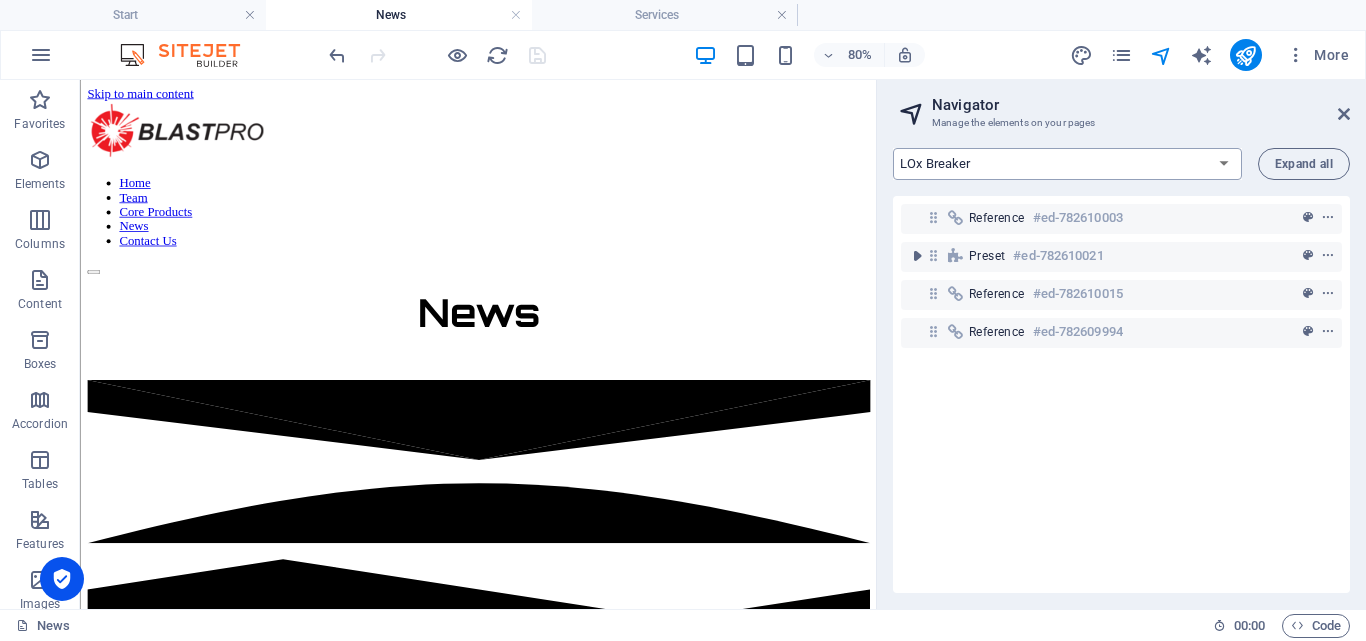 click on "Start  Machine  LOx Breaker  Services  News  Legal Notice  Privacy  Products: Single Page Layout  New Collection: Single Page Layout  News: Single Page Layout" at bounding box center (1067, 164) 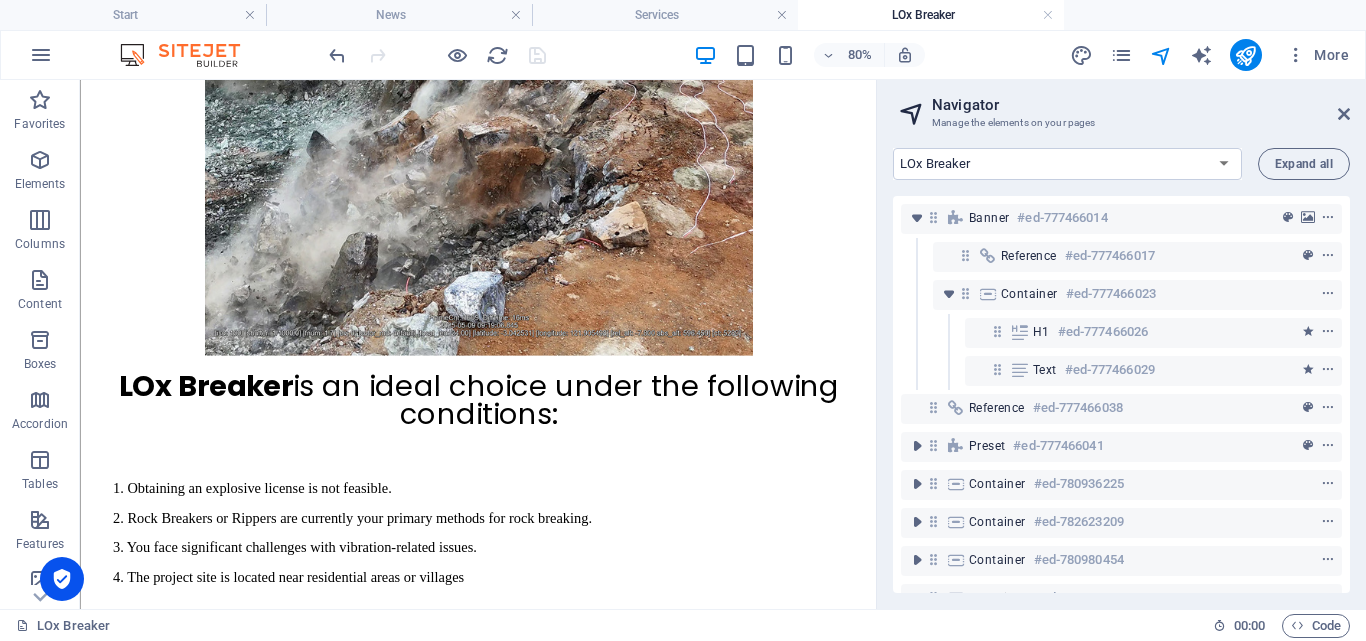 scroll, scrollTop: 4827, scrollLeft: 0, axis: vertical 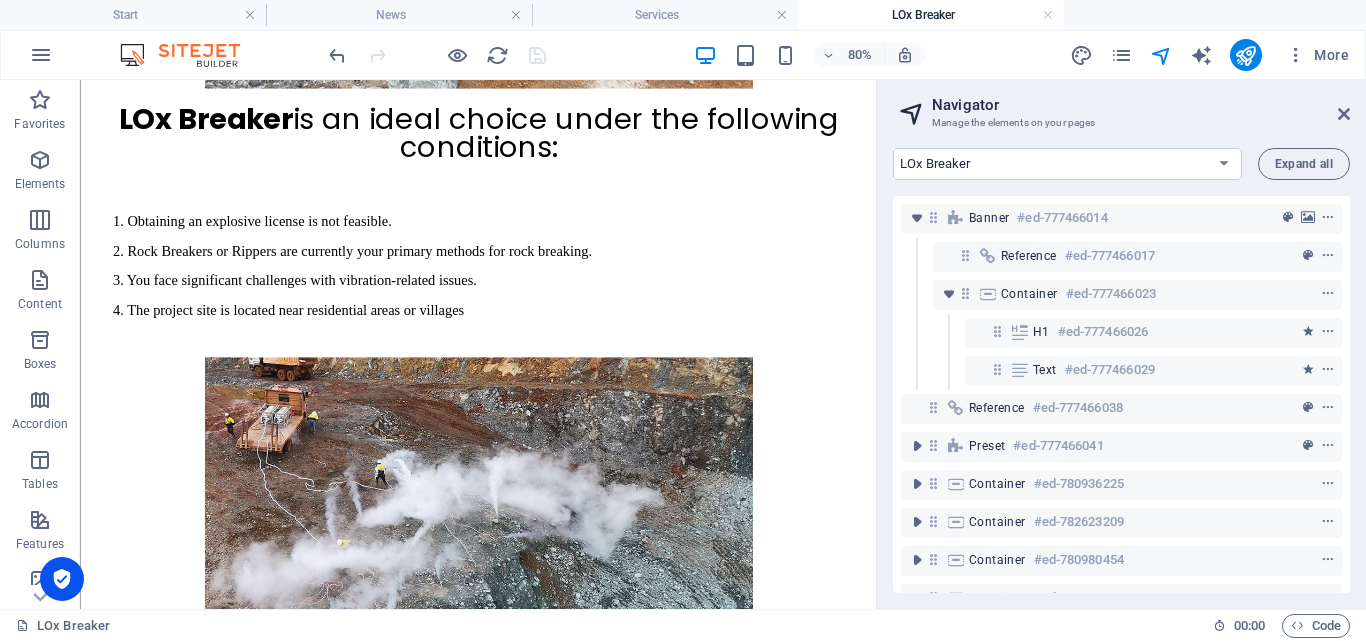 click at bounding box center [879, 344] 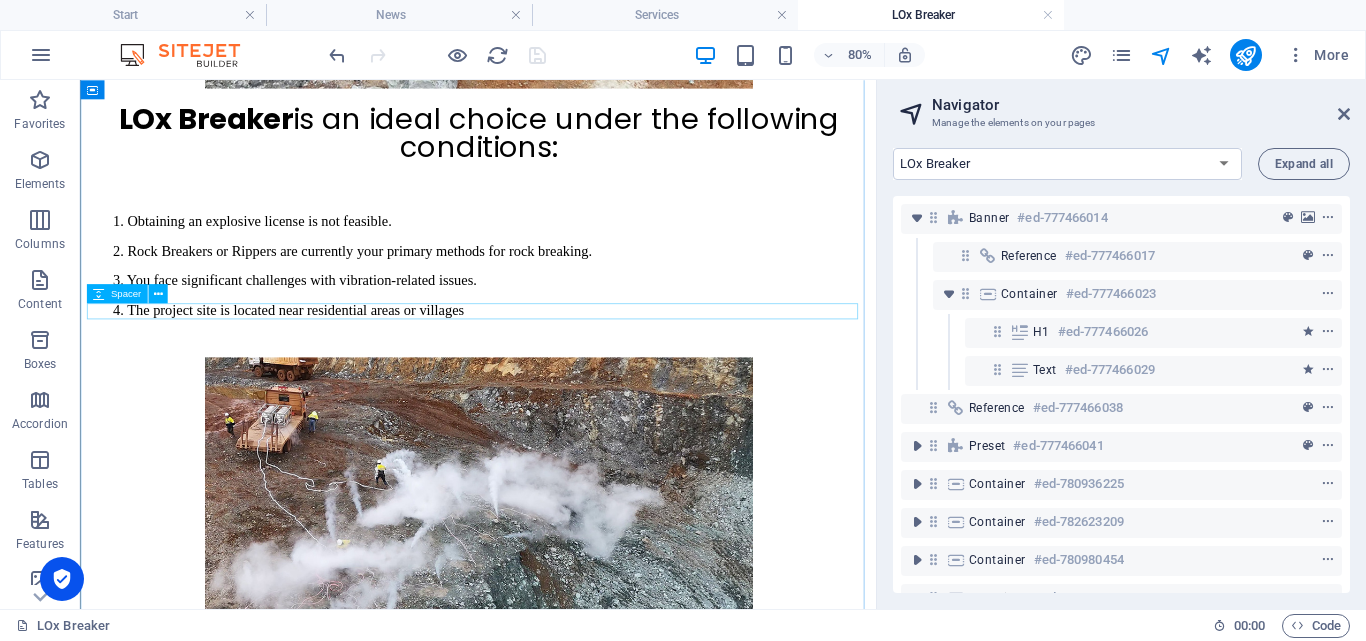 click at bounding box center (577, 5583) 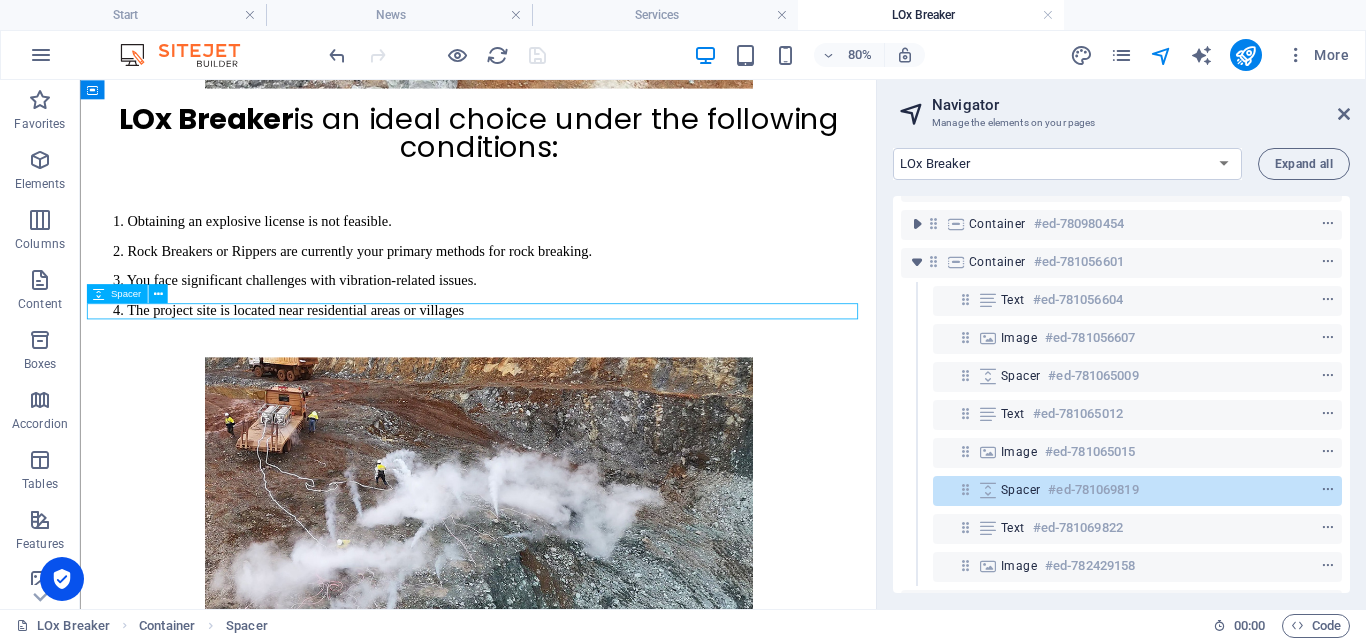 scroll, scrollTop: 424, scrollLeft: 0, axis: vertical 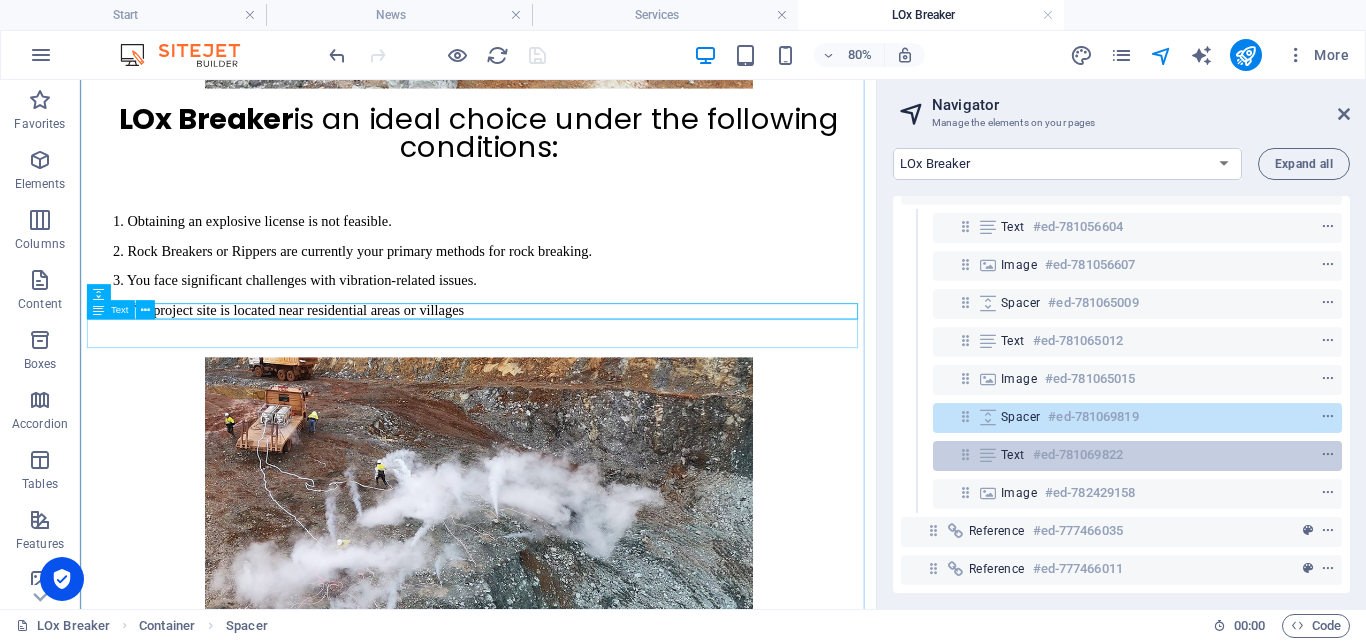click on "Text #ed-781069822" at bounding box center [1121, 455] 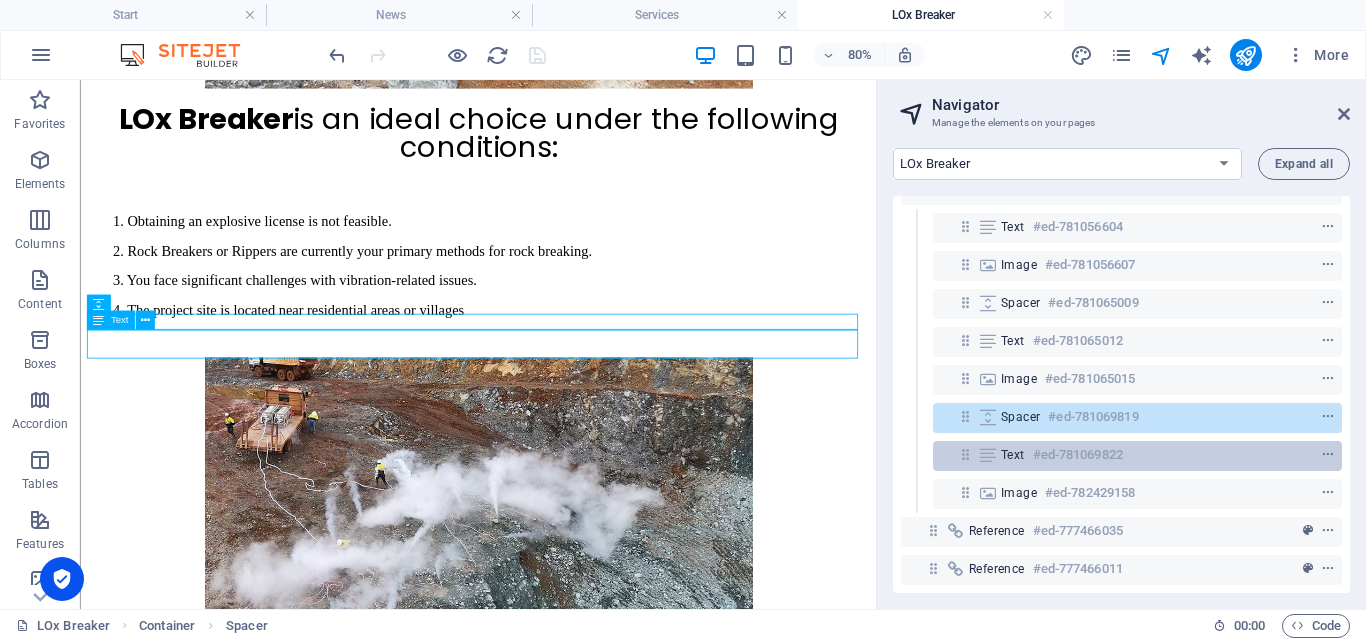 scroll, scrollTop: 4814, scrollLeft: 0, axis: vertical 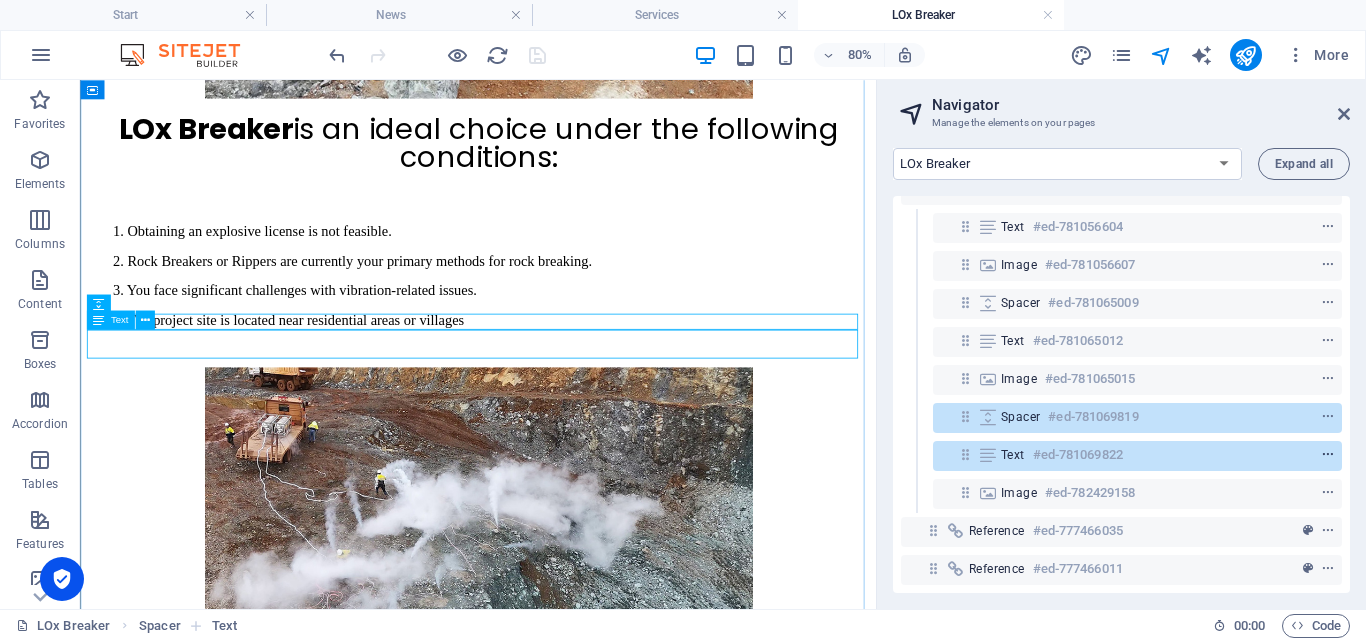 click at bounding box center (1328, 455) 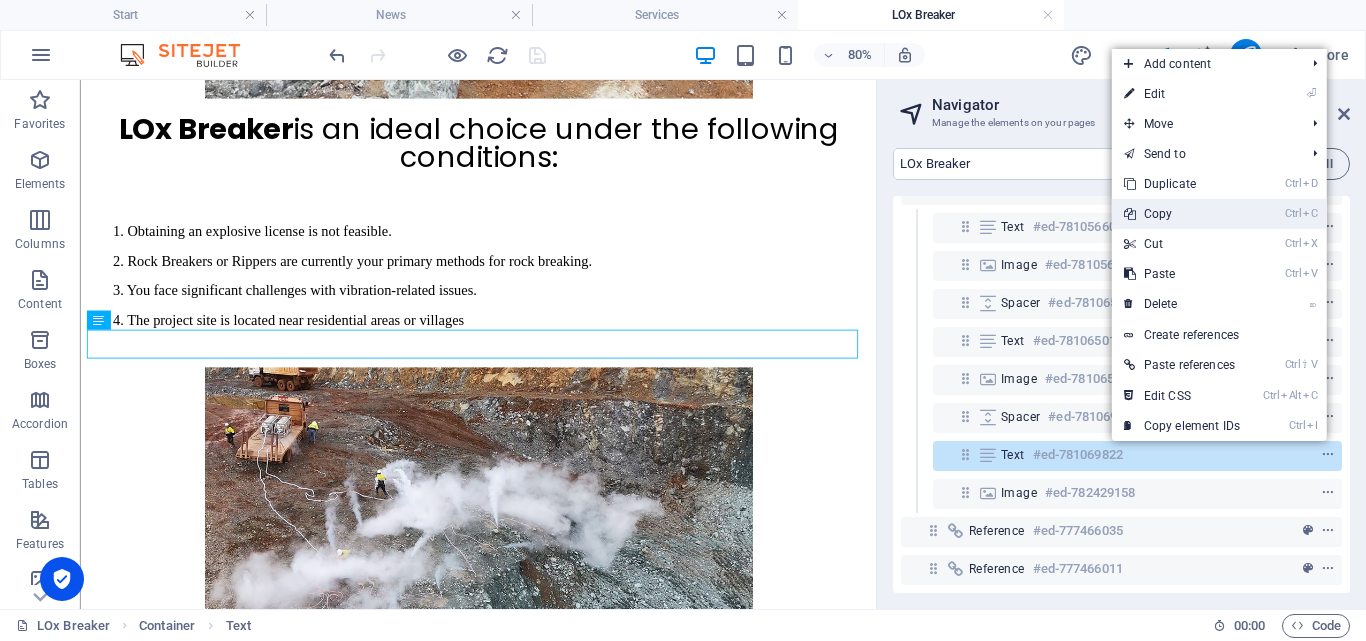 click on "Ctrl C  Copy" at bounding box center (1182, 214) 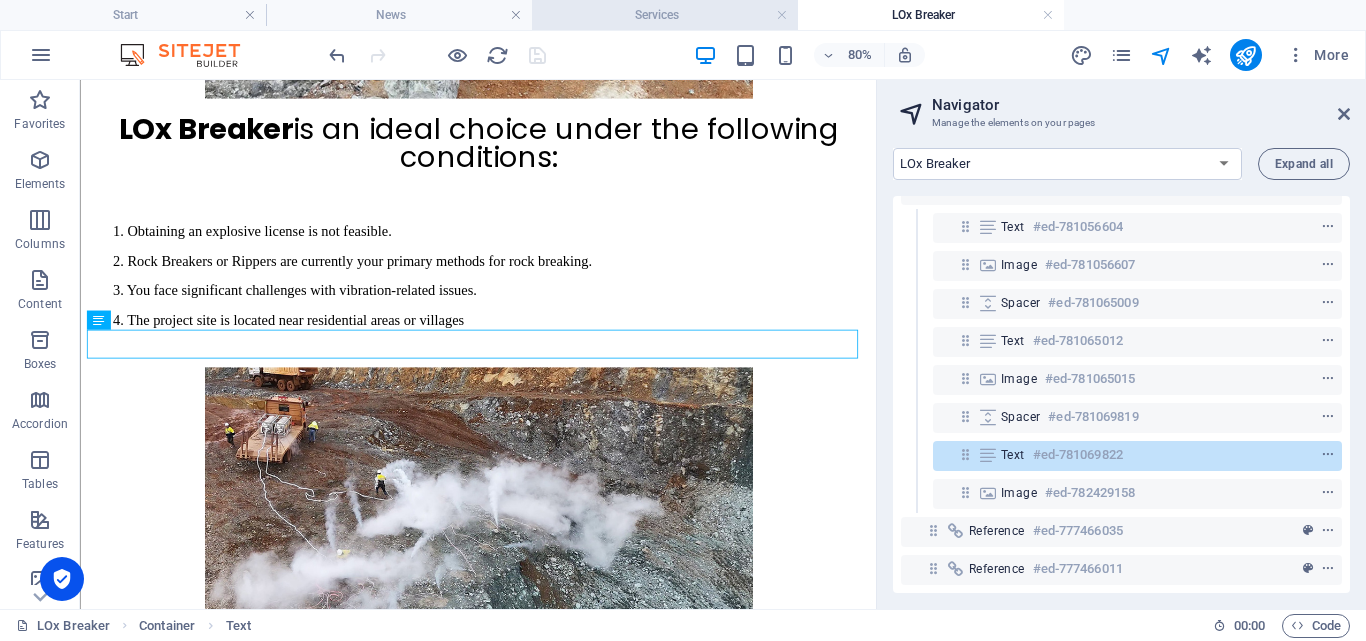 click on "Services" at bounding box center (665, 15) 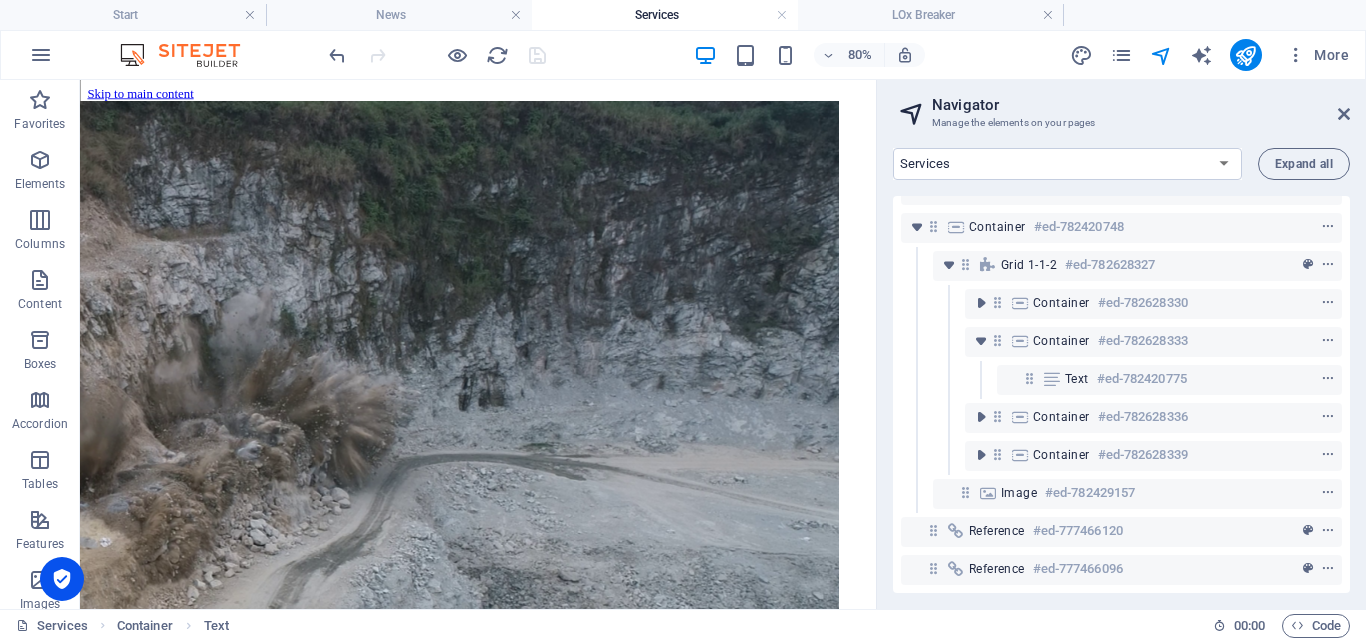 scroll, scrollTop: 1024, scrollLeft: 0, axis: vertical 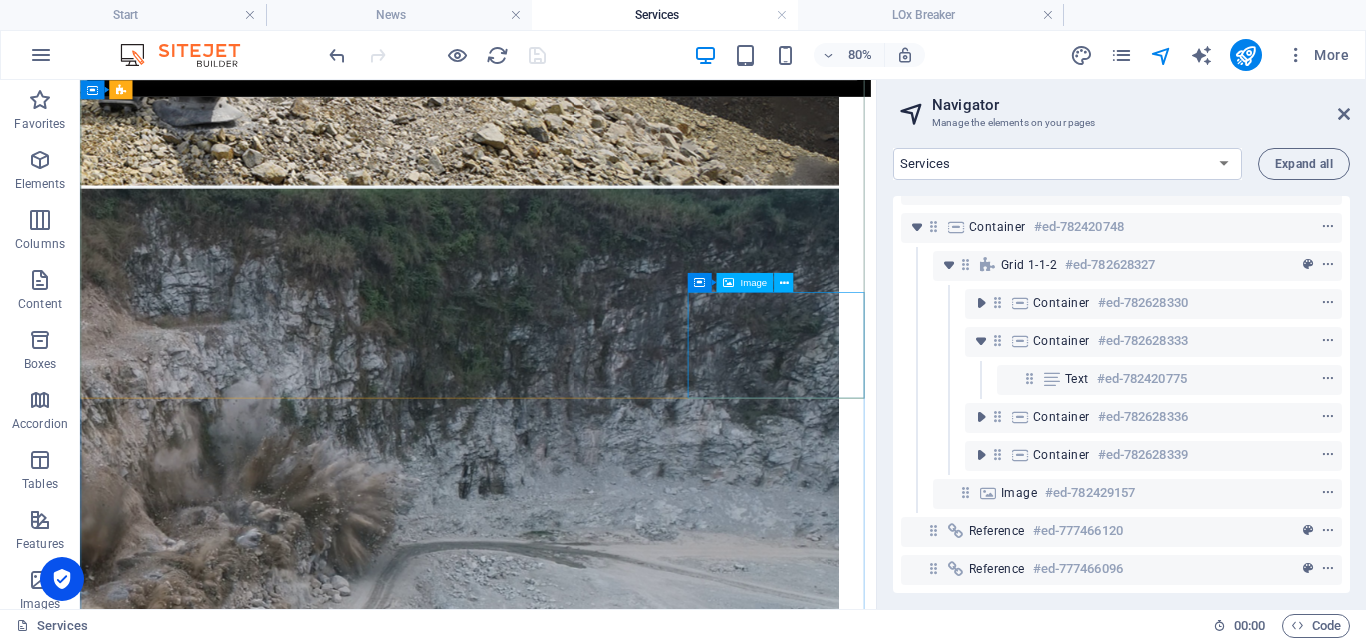 click at bounding box center (577, 2912) 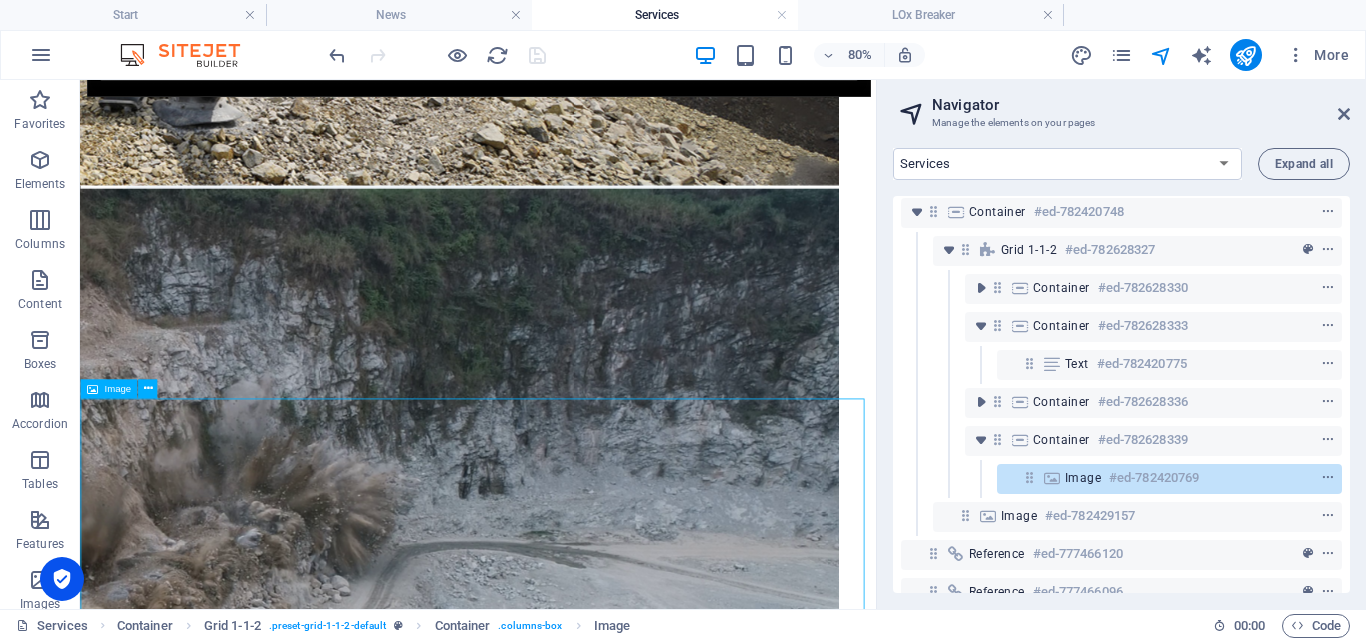drag, startPoint x: 447, startPoint y: 498, endPoint x: 446, endPoint y: 481, distance: 17.029387 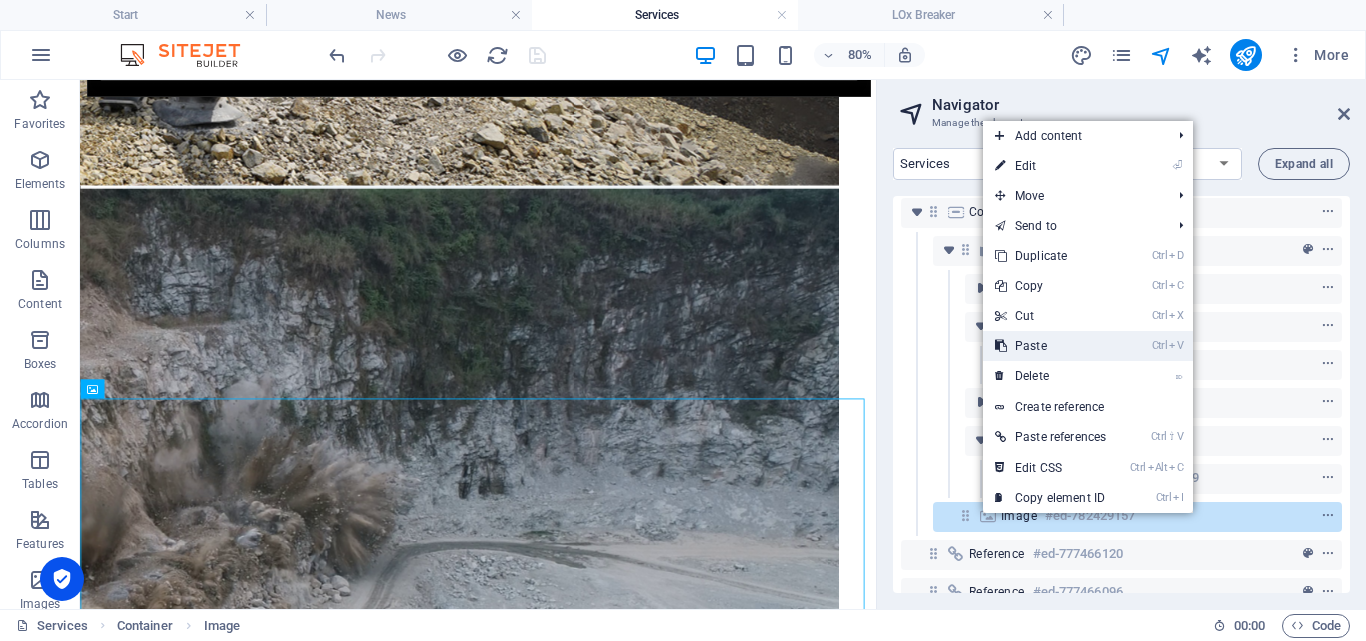 click on "Ctrl V  Paste" at bounding box center (1050, 346) 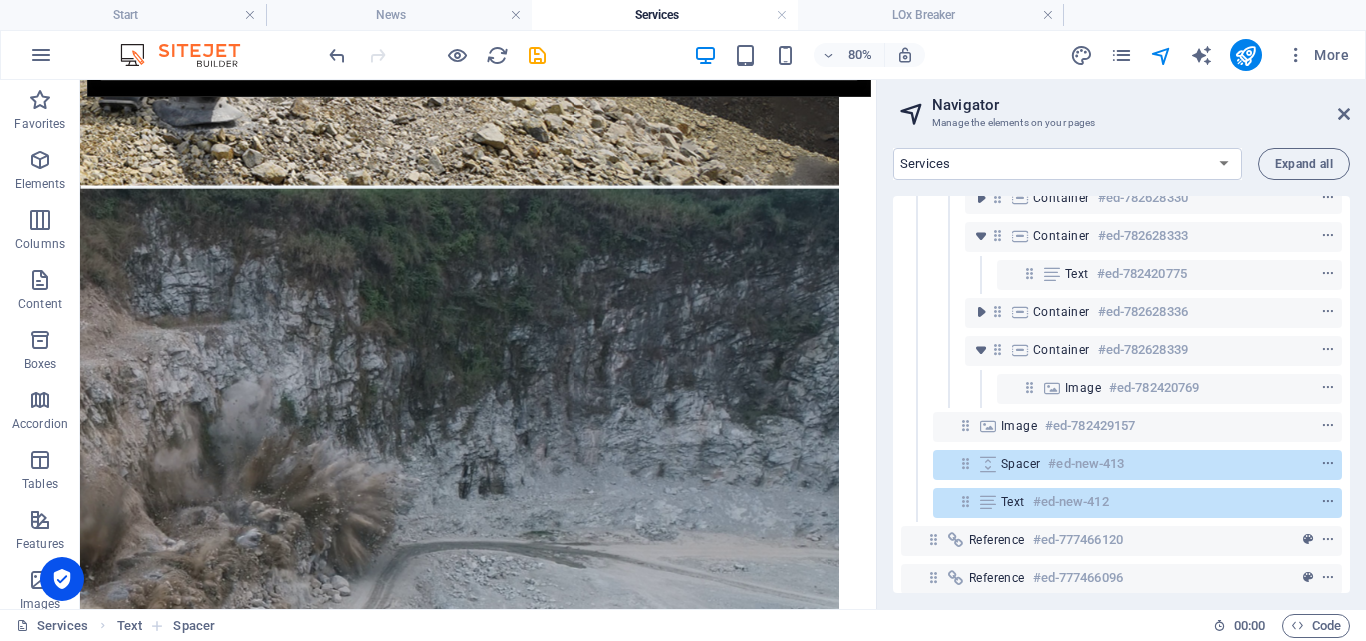 scroll, scrollTop: 366, scrollLeft: 0, axis: vertical 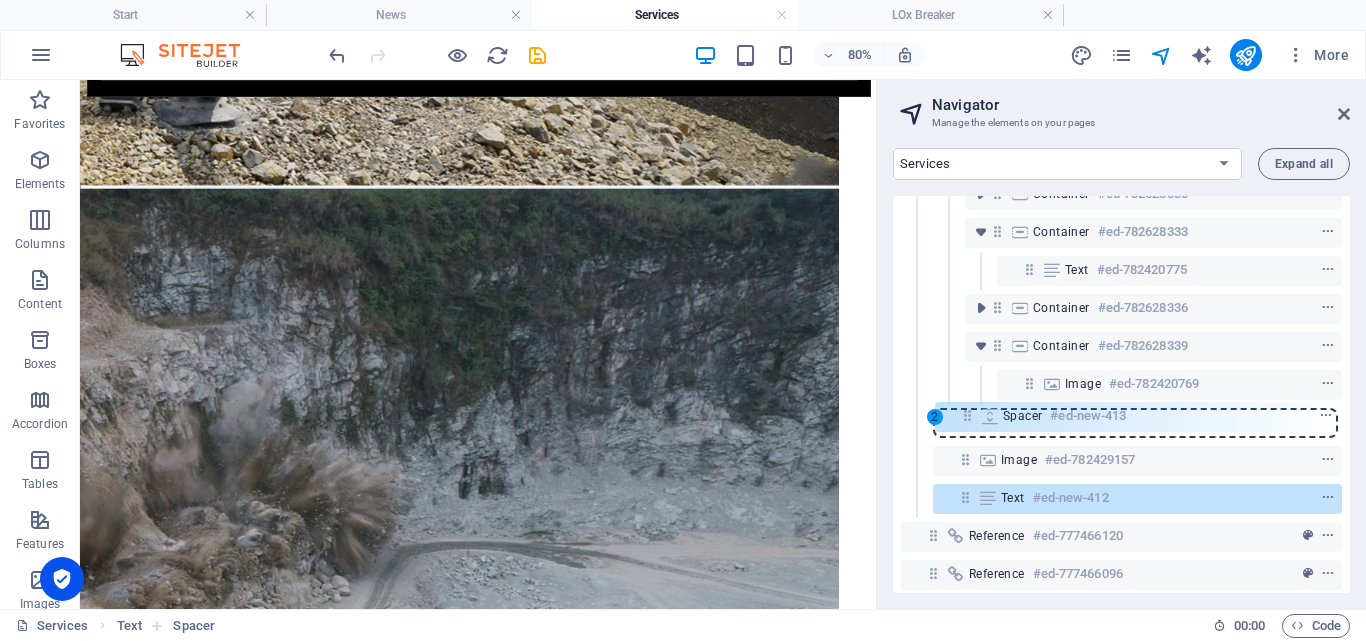 drag, startPoint x: 964, startPoint y: 465, endPoint x: 969, endPoint y: 414, distance: 51.24451 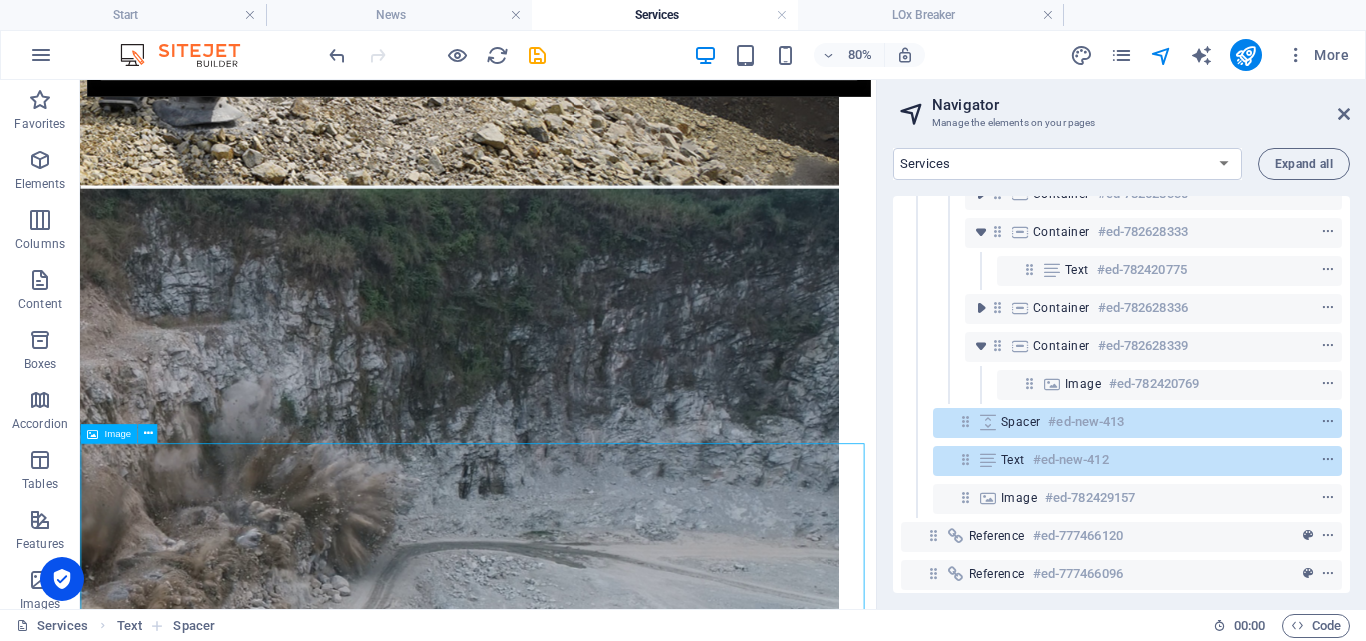 click at bounding box center [577, 3919] 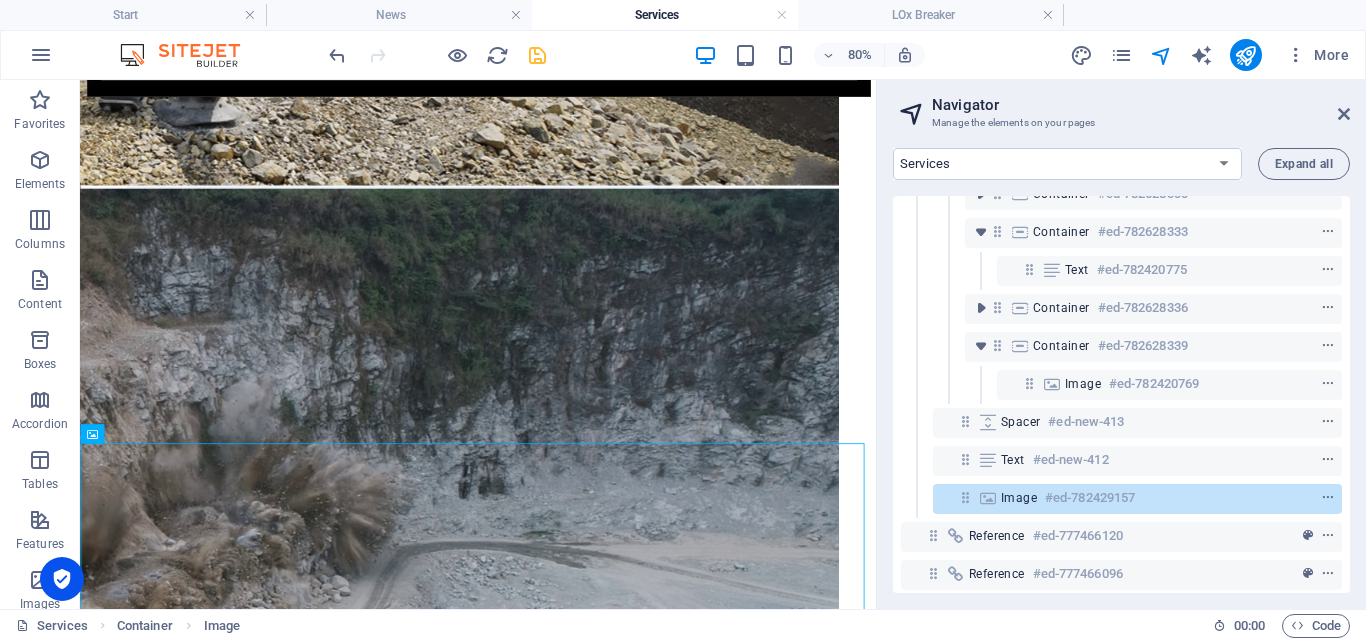 click at bounding box center (537, 55) 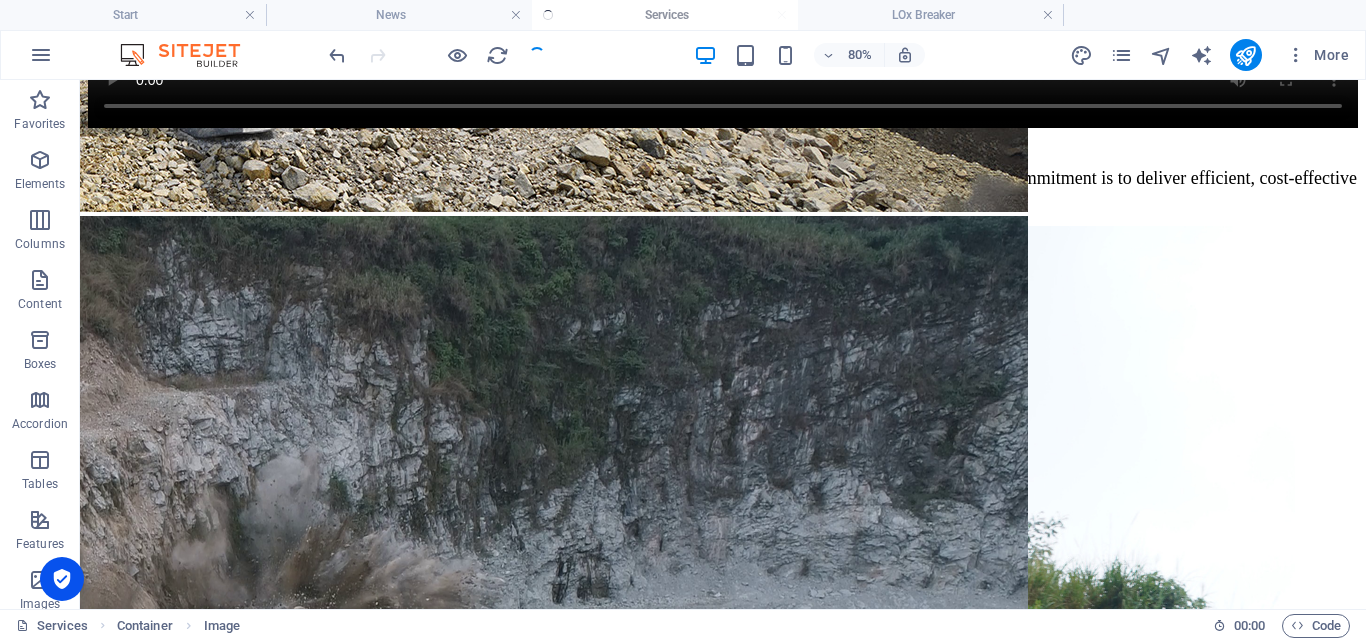 scroll, scrollTop: 1938, scrollLeft: 0, axis: vertical 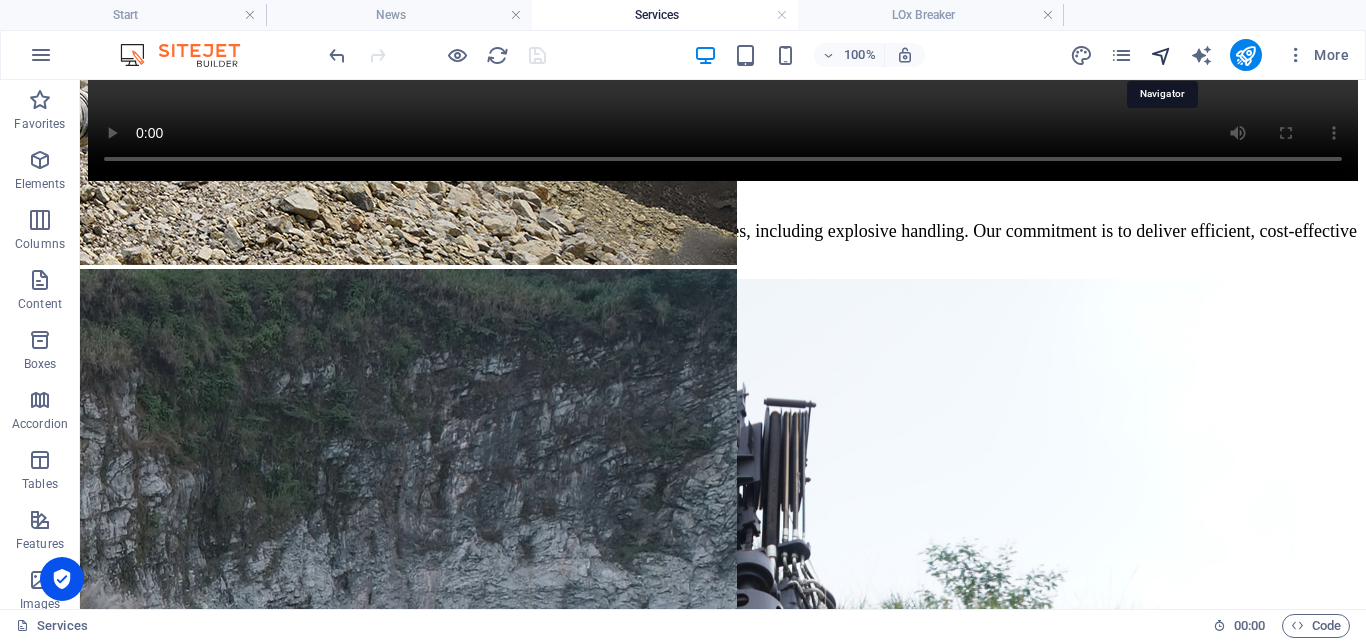 click at bounding box center (1161, 55) 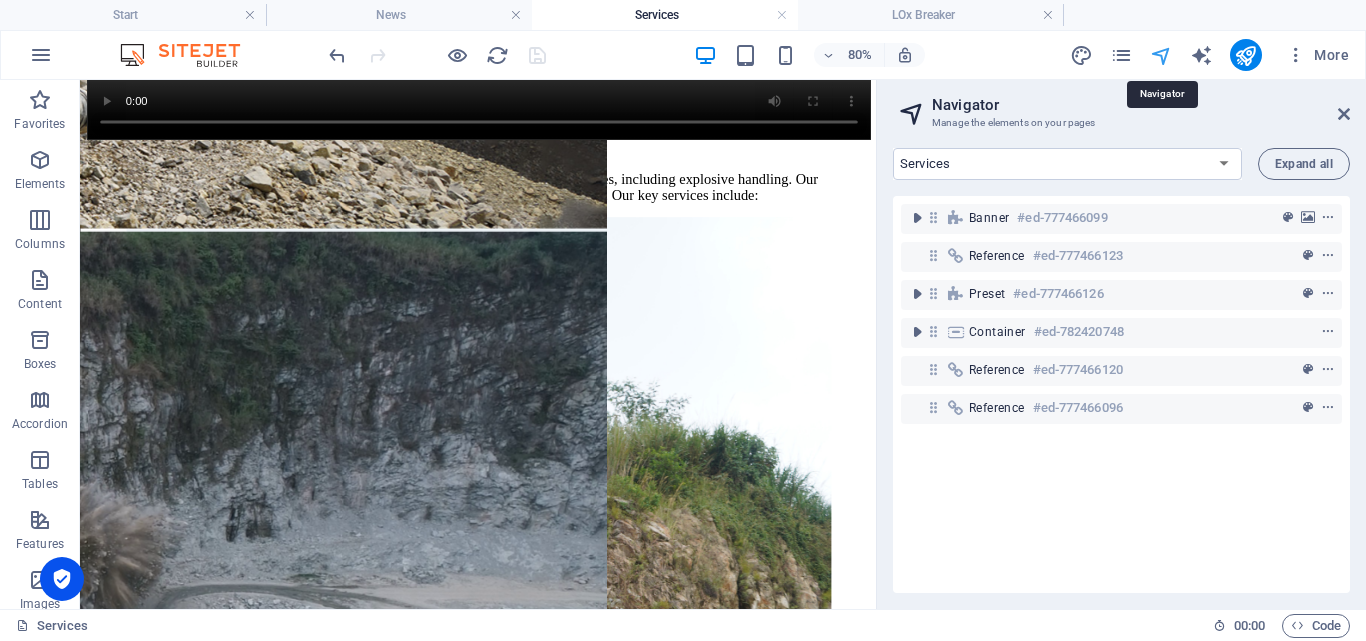 scroll, scrollTop: 1991, scrollLeft: 0, axis: vertical 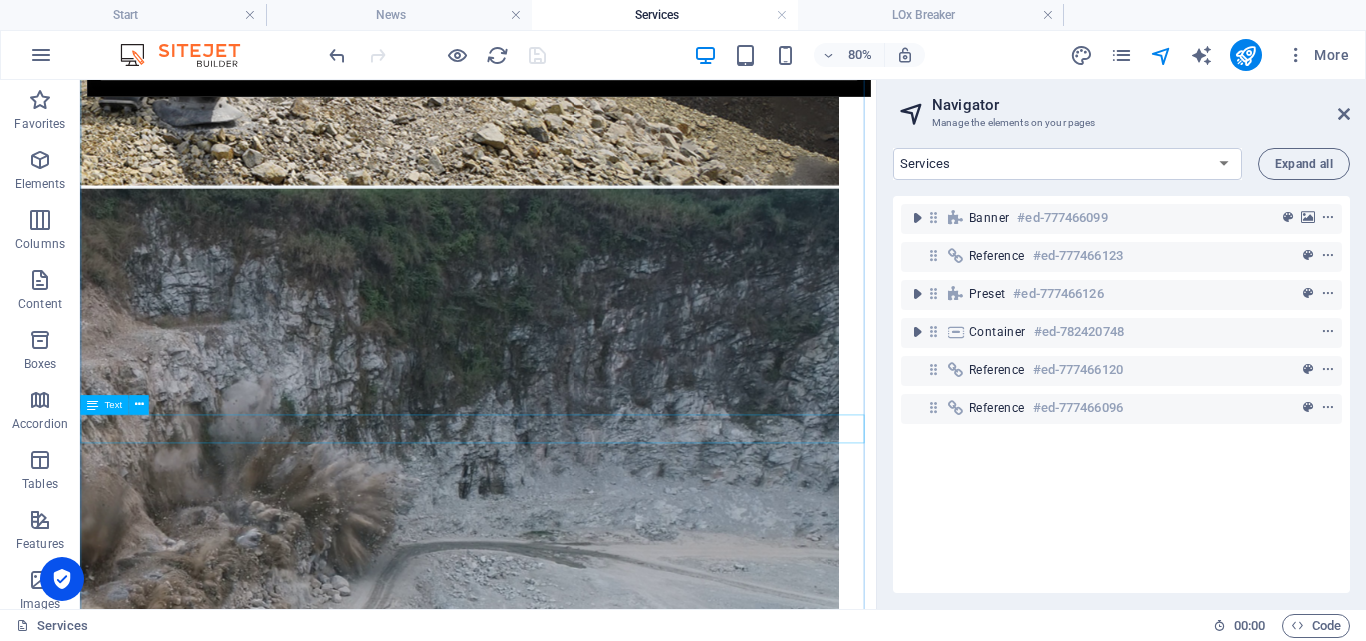 click on "Step Process :" at bounding box center [577, 3263] 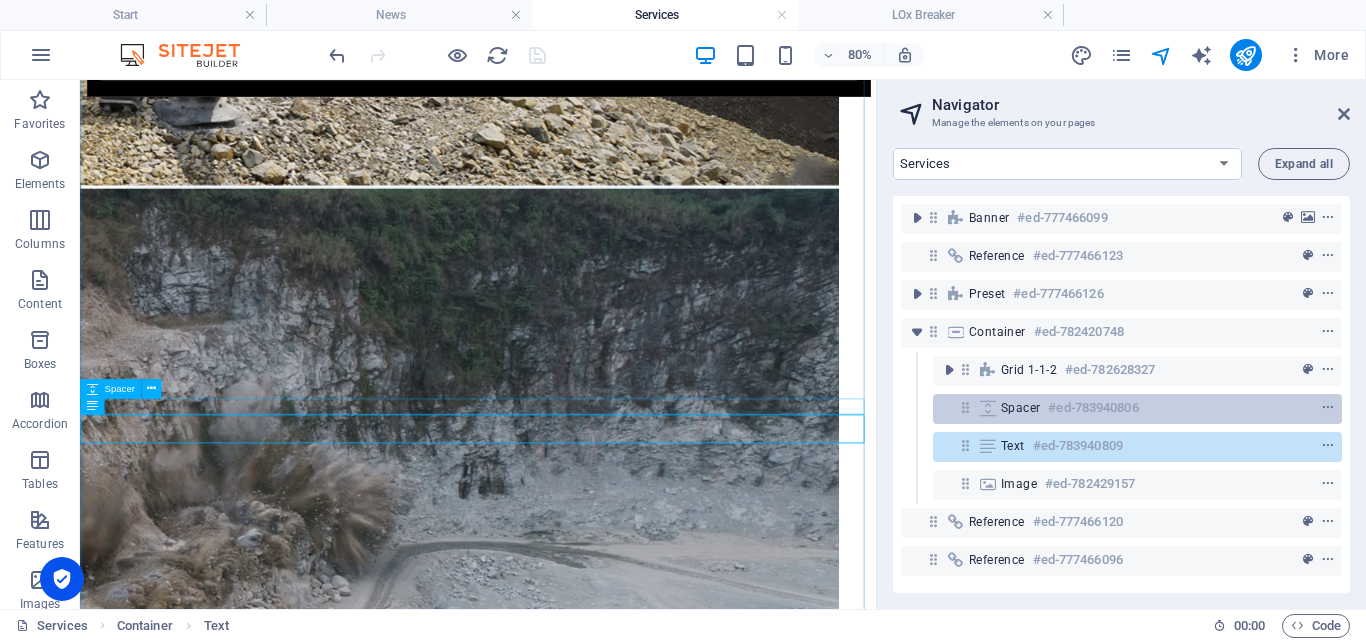 click on "#ed-783940806" at bounding box center [1093, 408] 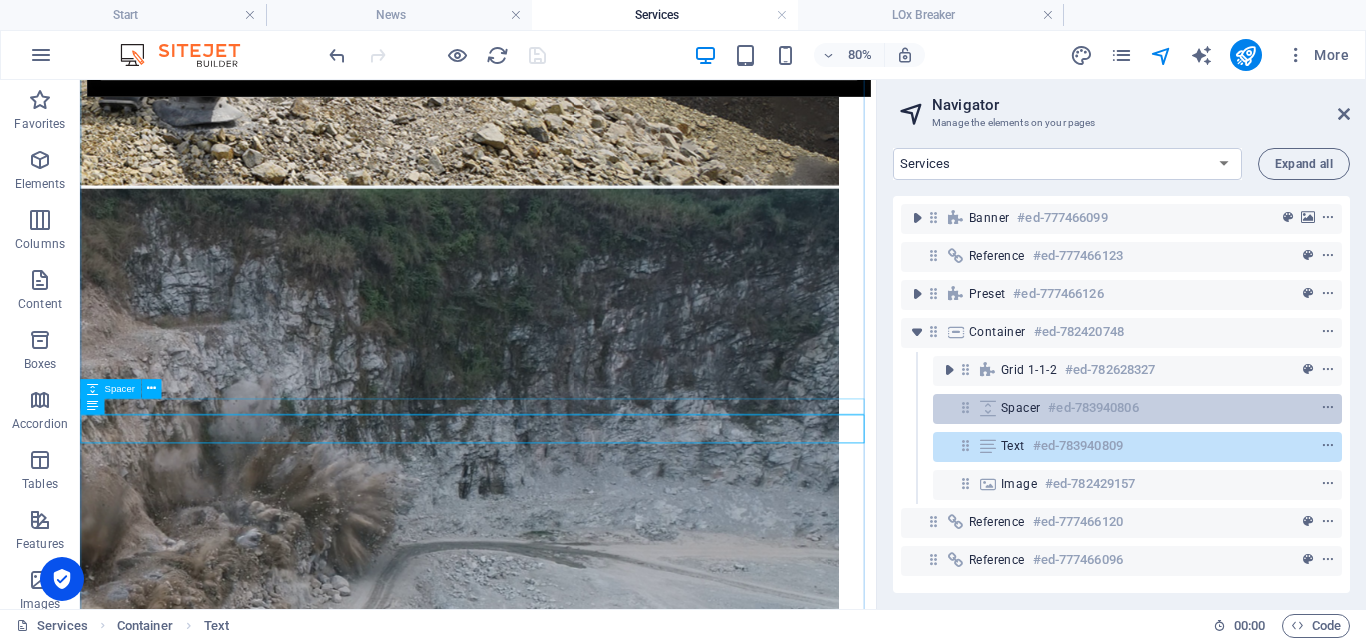 scroll, scrollTop: 2778, scrollLeft: 0, axis: vertical 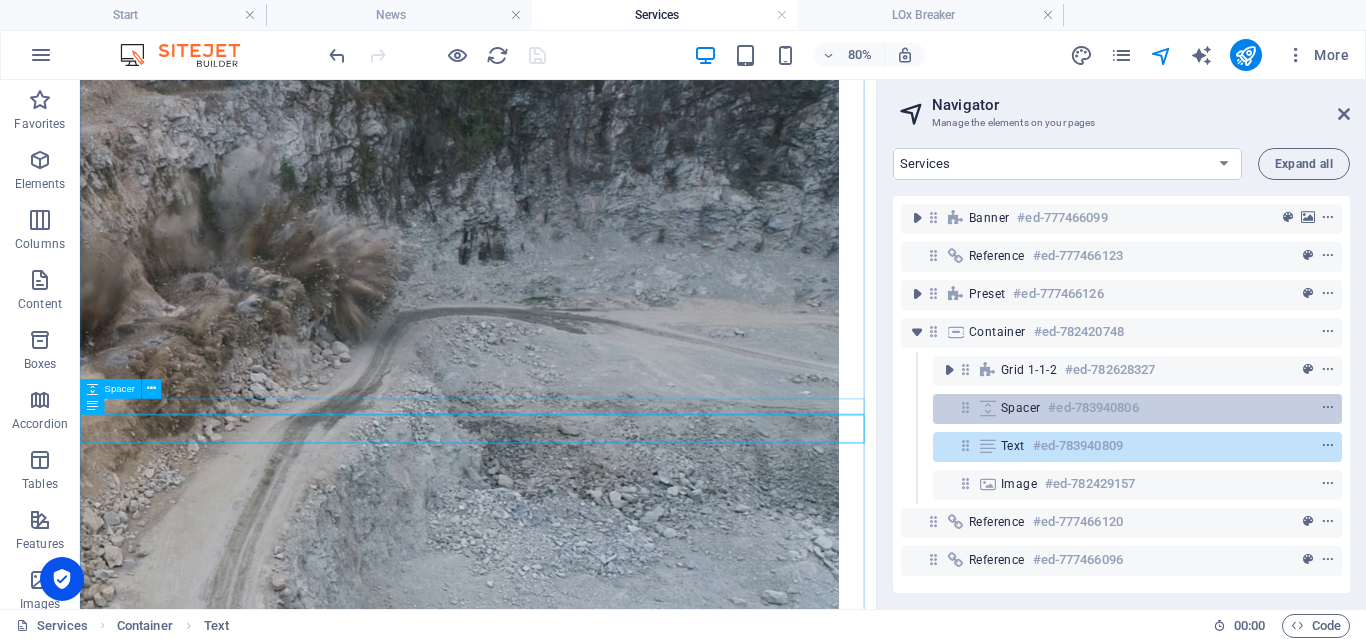 click on "#ed-783940806" at bounding box center [1093, 408] 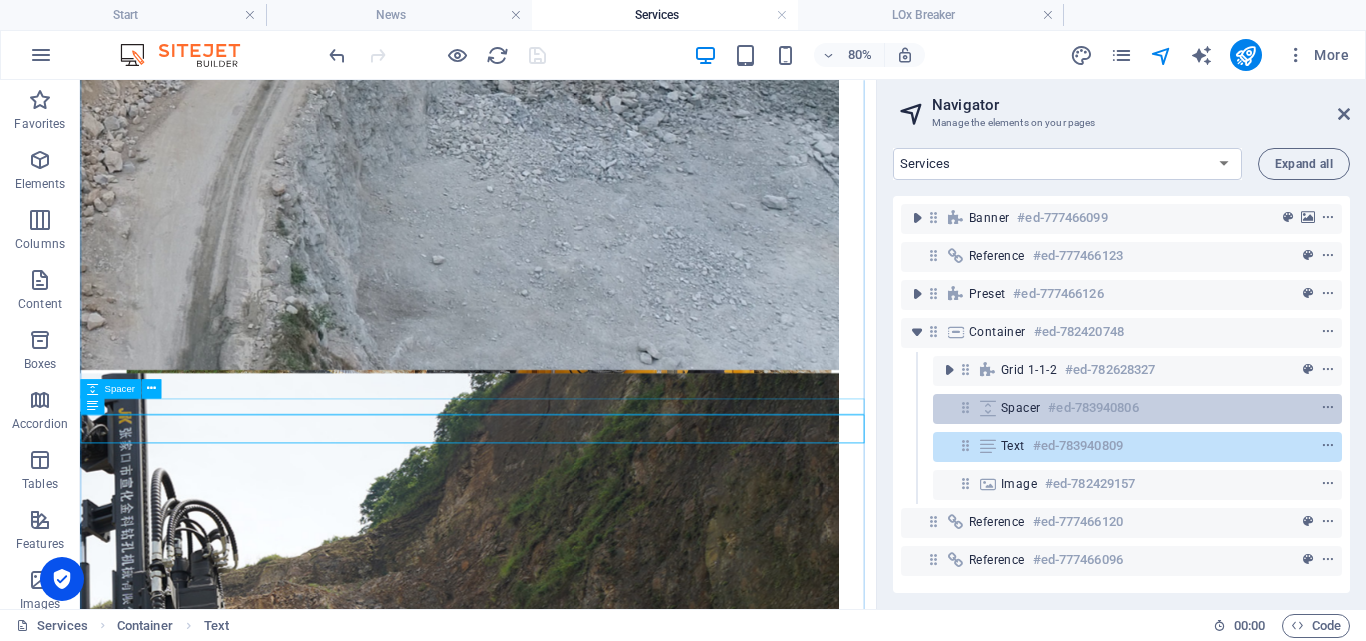 select on "px" 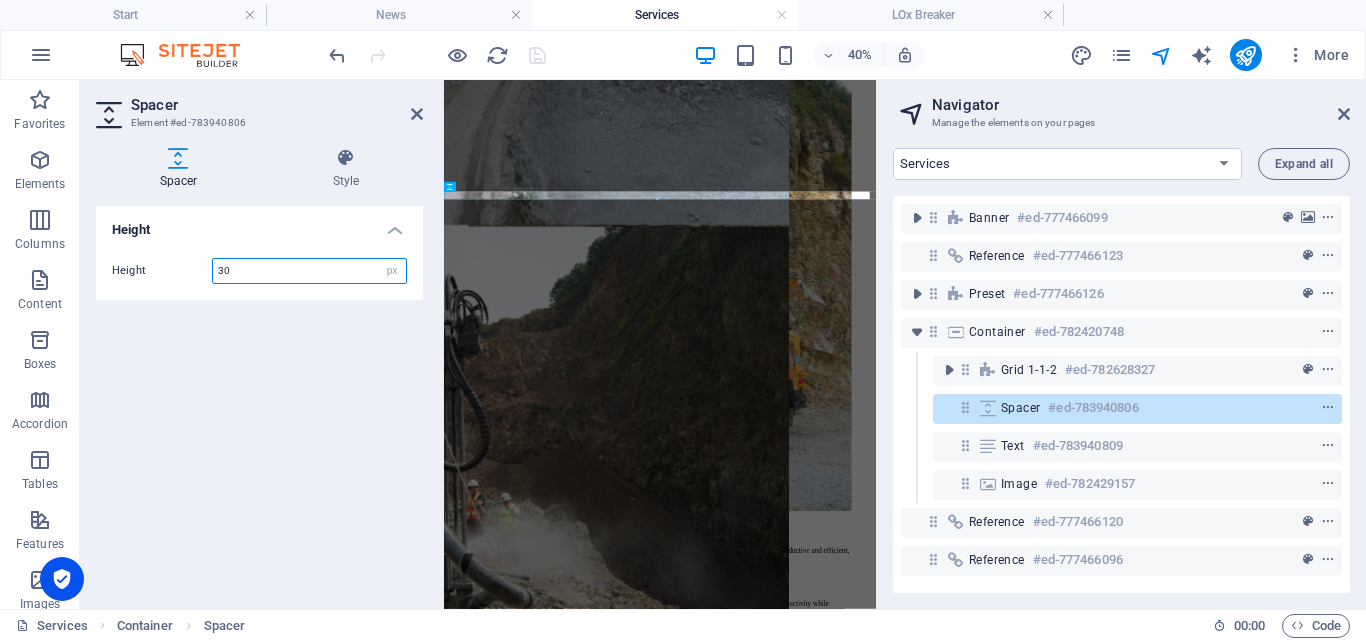 type on "30" 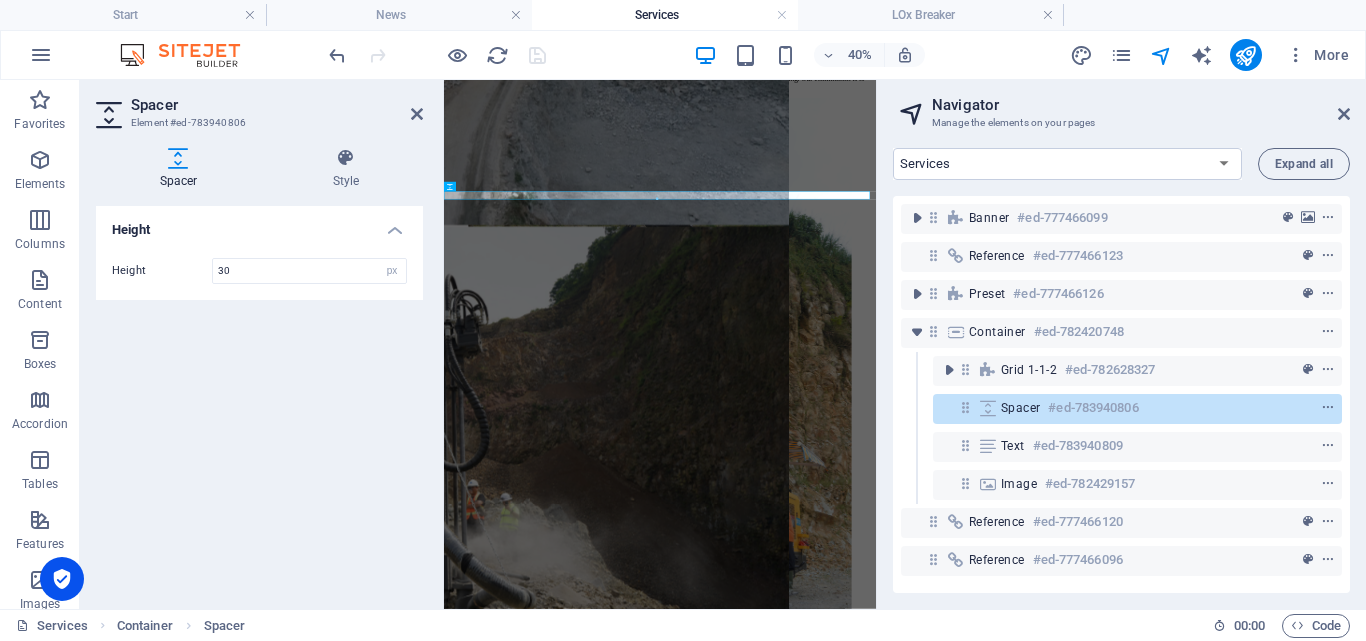 click on "Height Height 30 px rem vh vw" at bounding box center [259, 399] 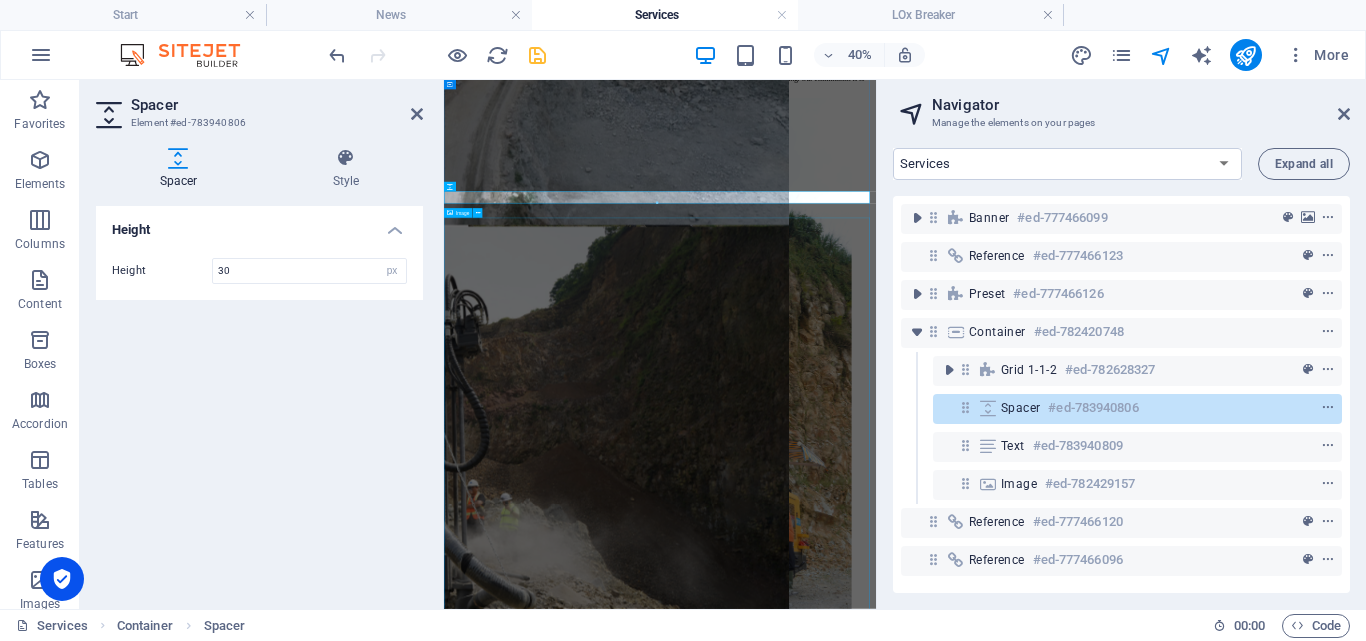 click at bounding box center [984, 4125] 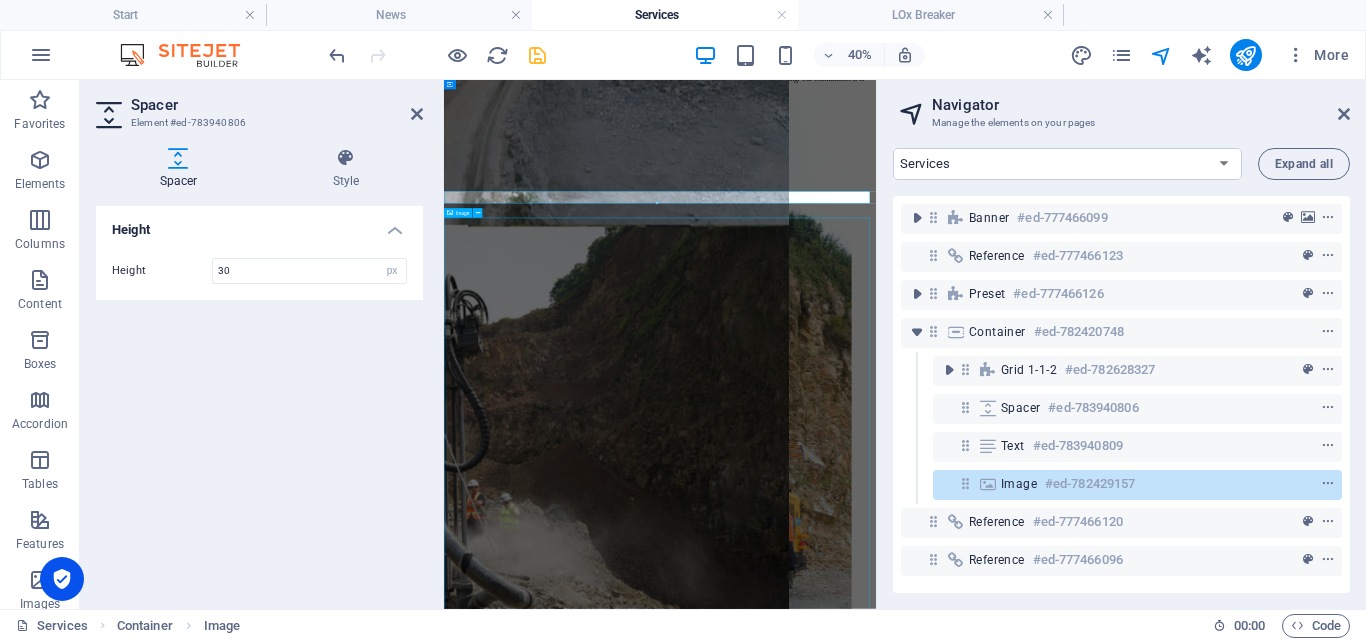 scroll, scrollTop: 2068, scrollLeft: 0, axis: vertical 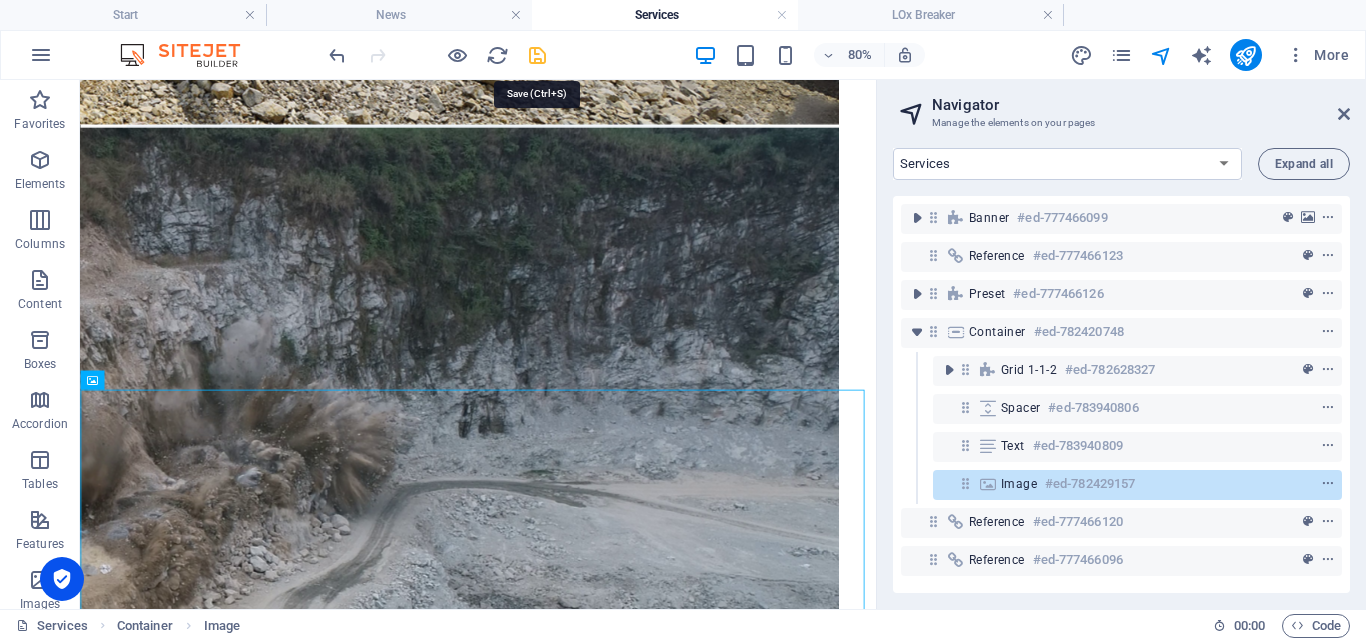 click at bounding box center [537, 55] 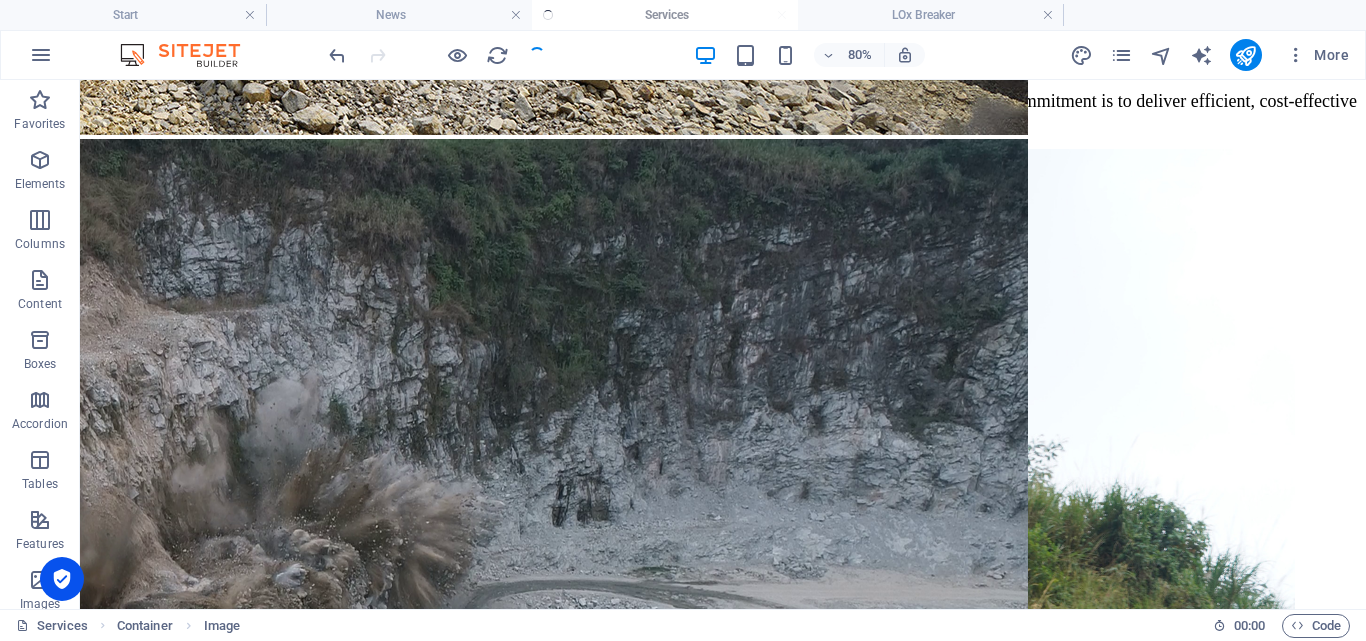 scroll, scrollTop: 2015, scrollLeft: 0, axis: vertical 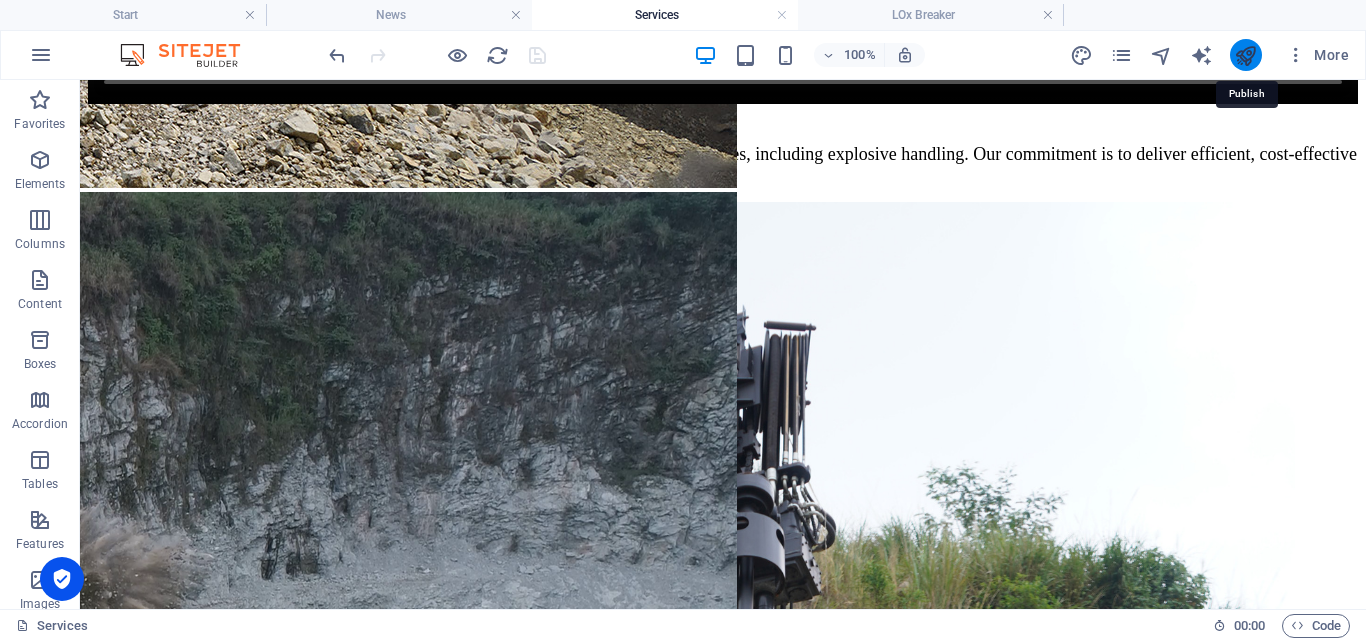 click at bounding box center (1245, 55) 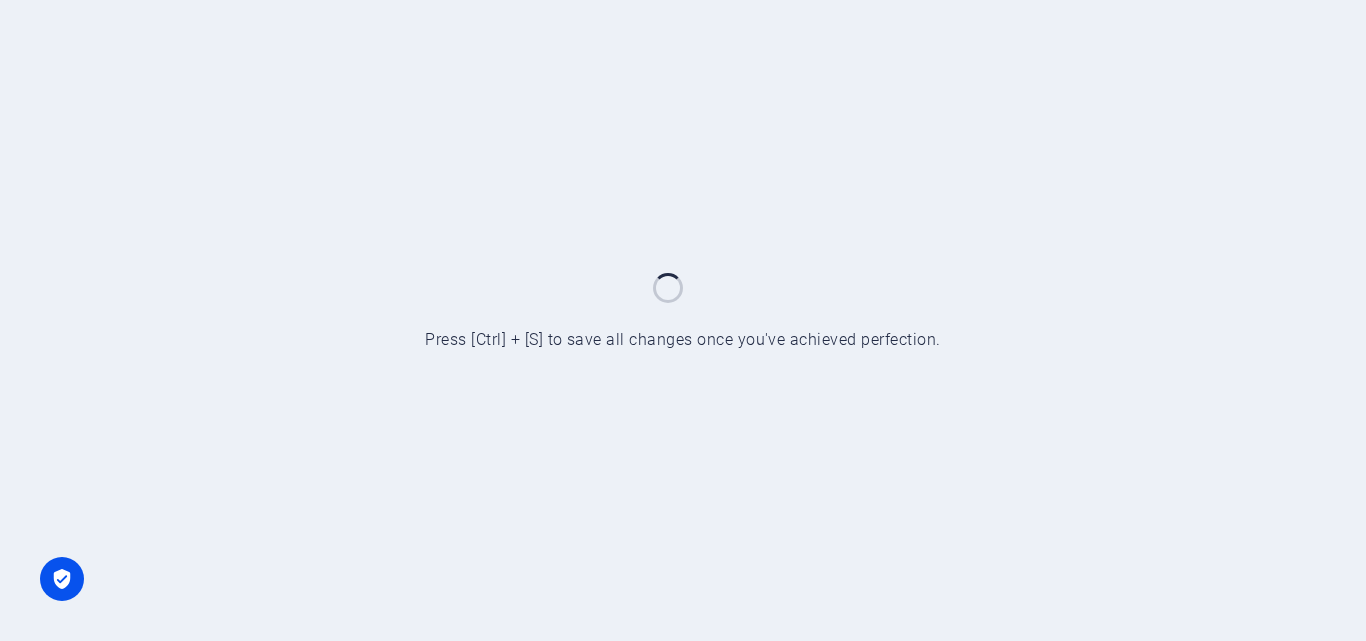 scroll, scrollTop: 0, scrollLeft: 0, axis: both 